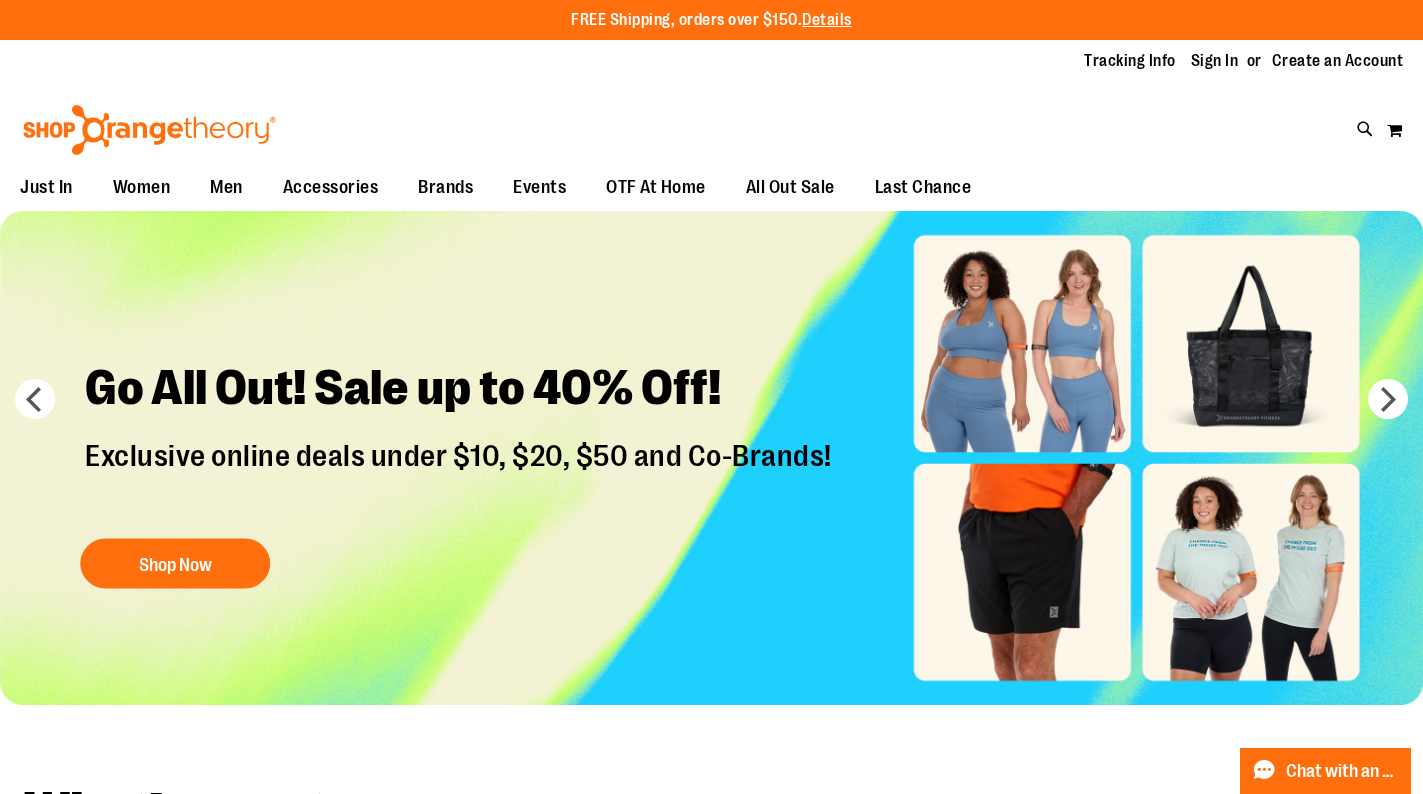scroll, scrollTop: 0, scrollLeft: 0, axis: both 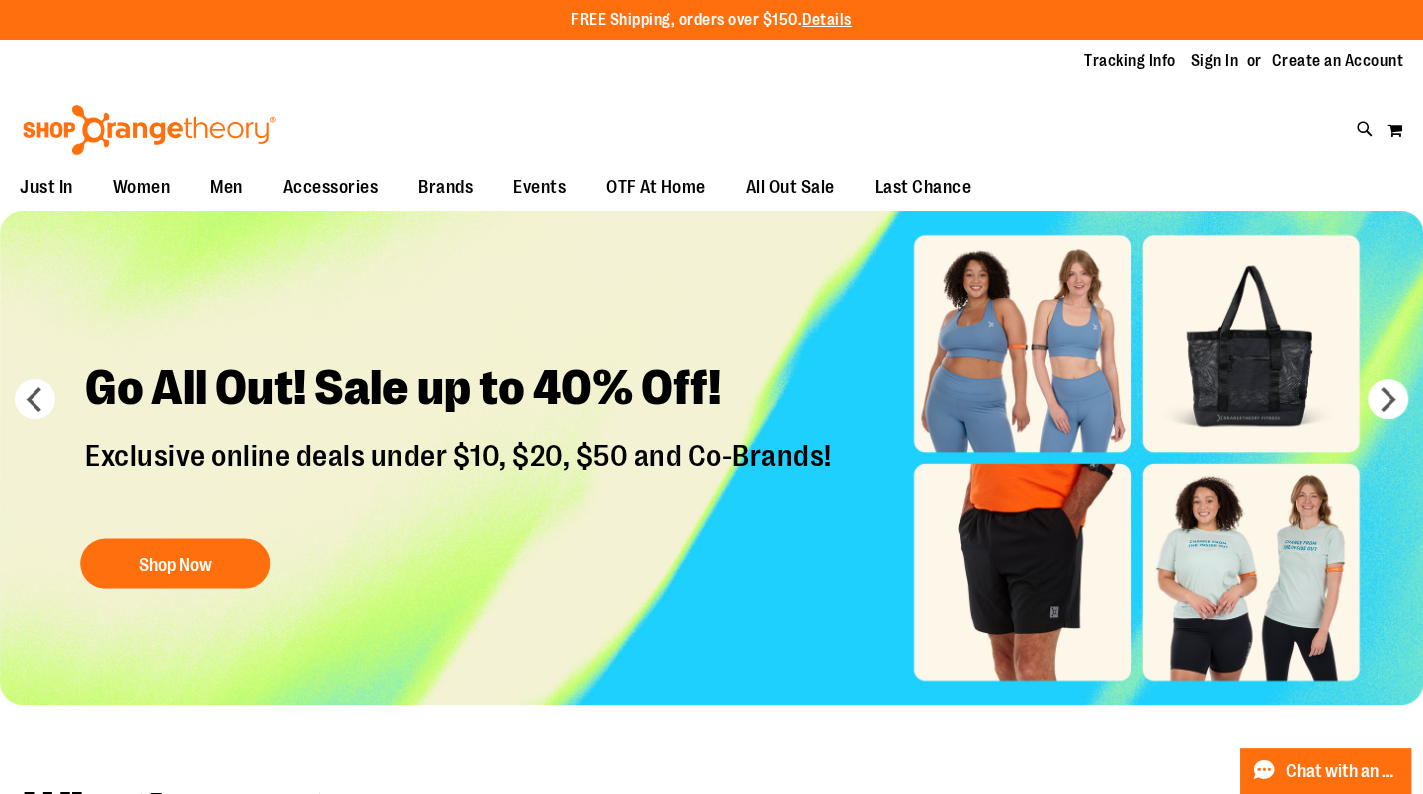 type on "**********" 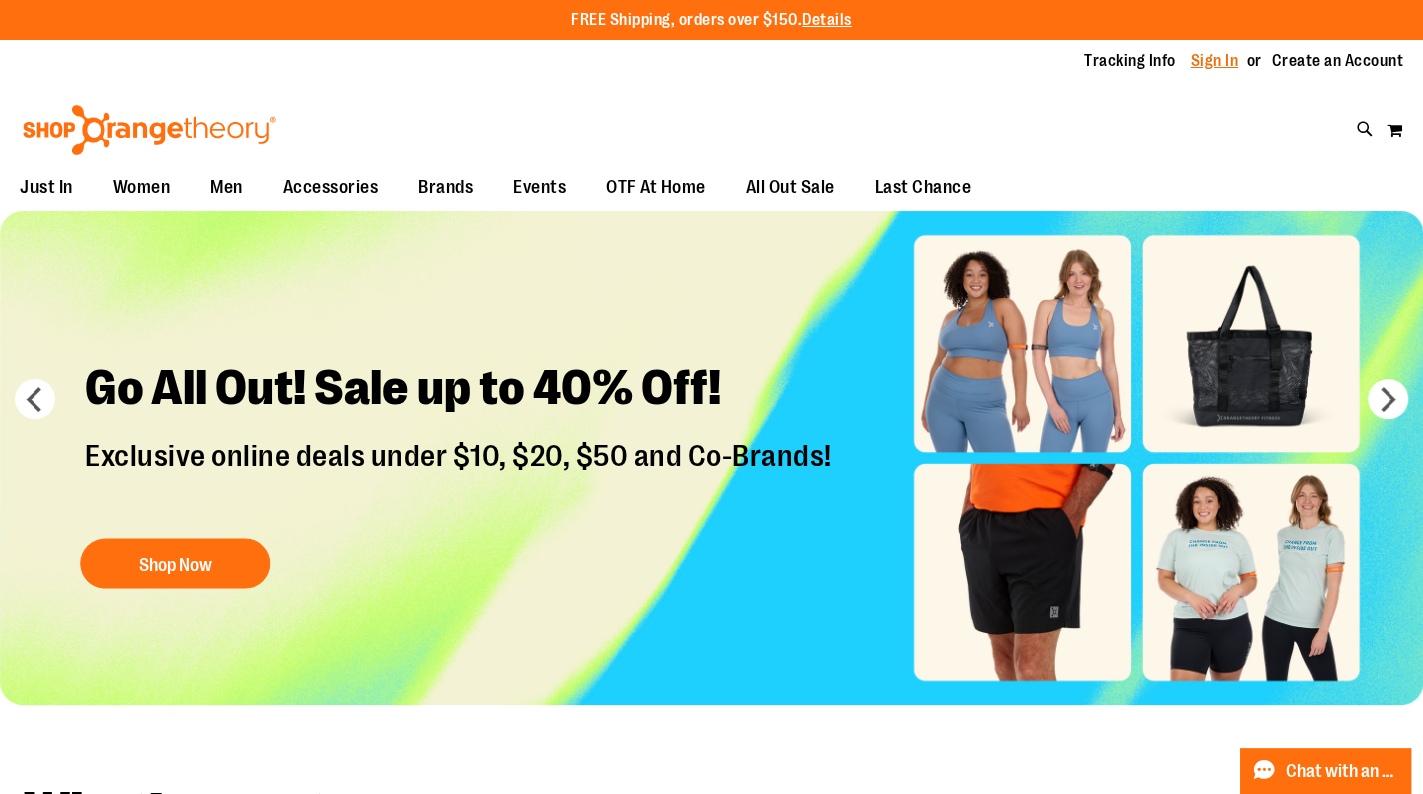 click on "Sign In" at bounding box center (1215, 61) 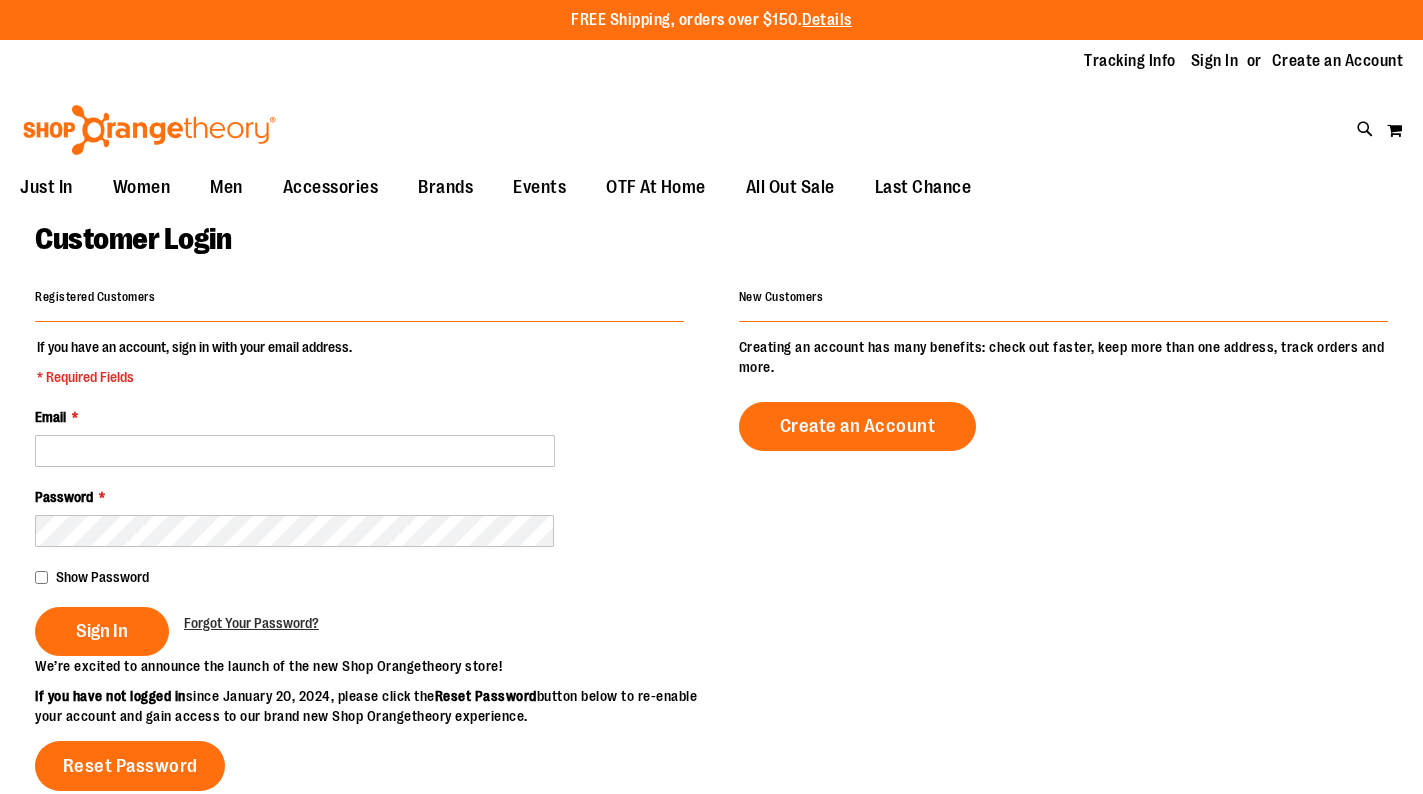 scroll, scrollTop: 0, scrollLeft: 0, axis: both 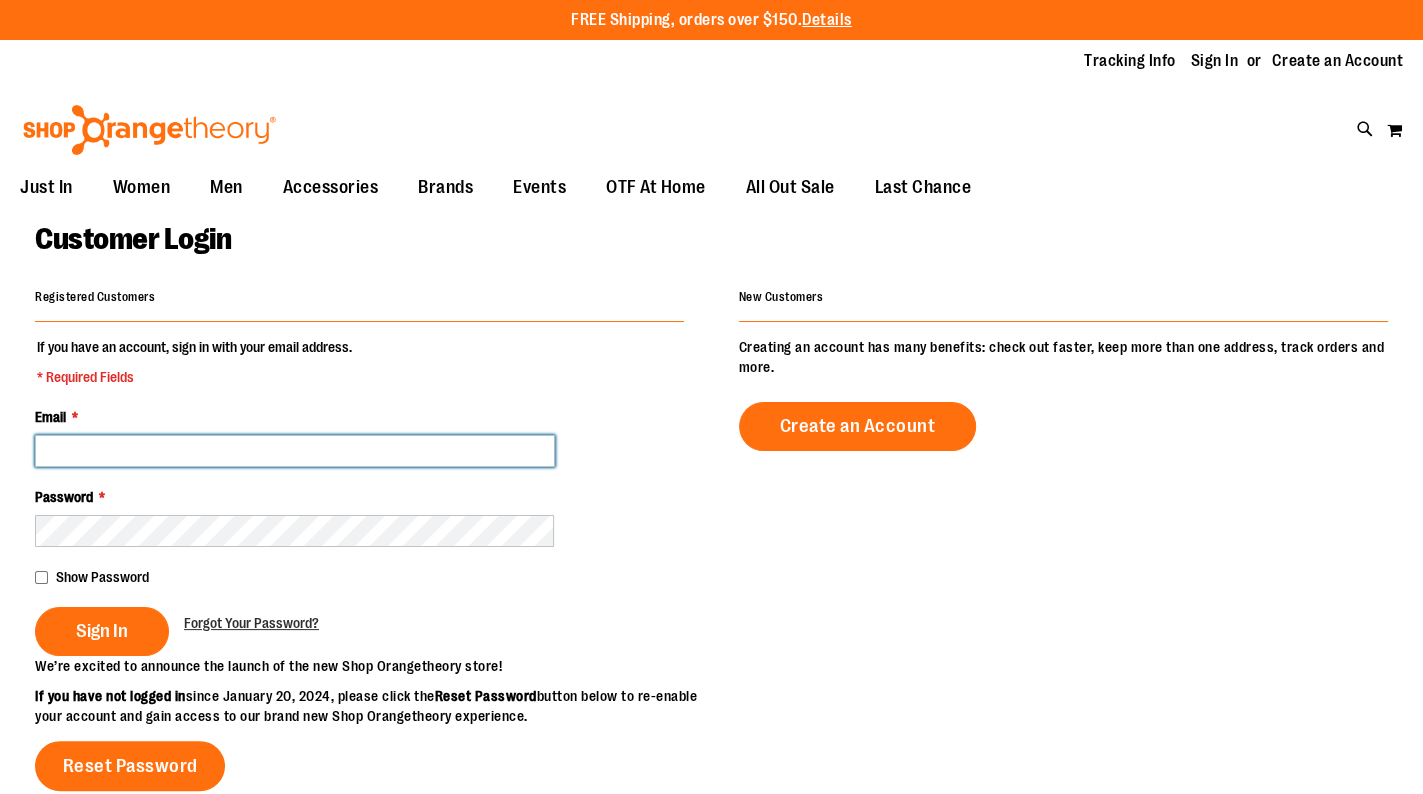 type on "**********" 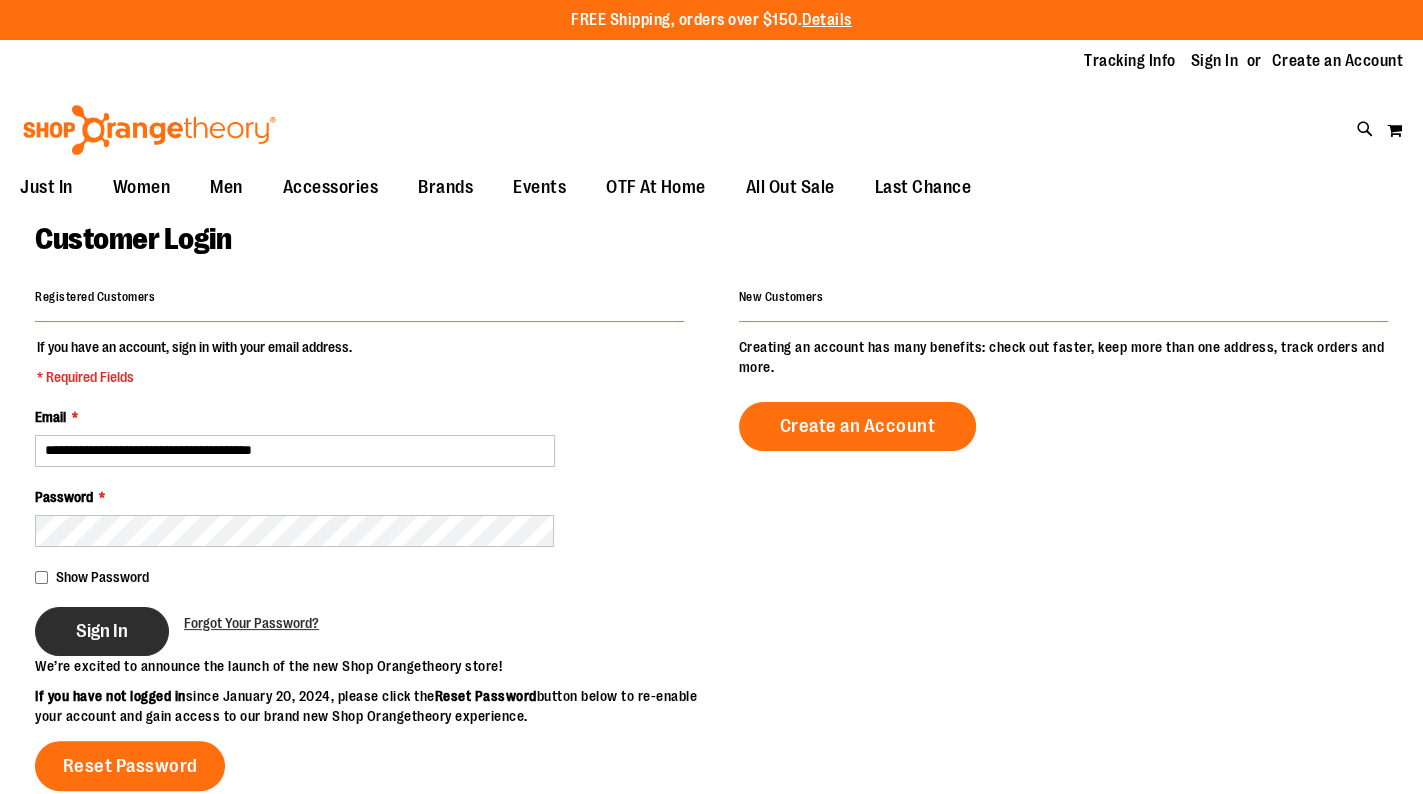 click on "Sign In" at bounding box center (102, 631) 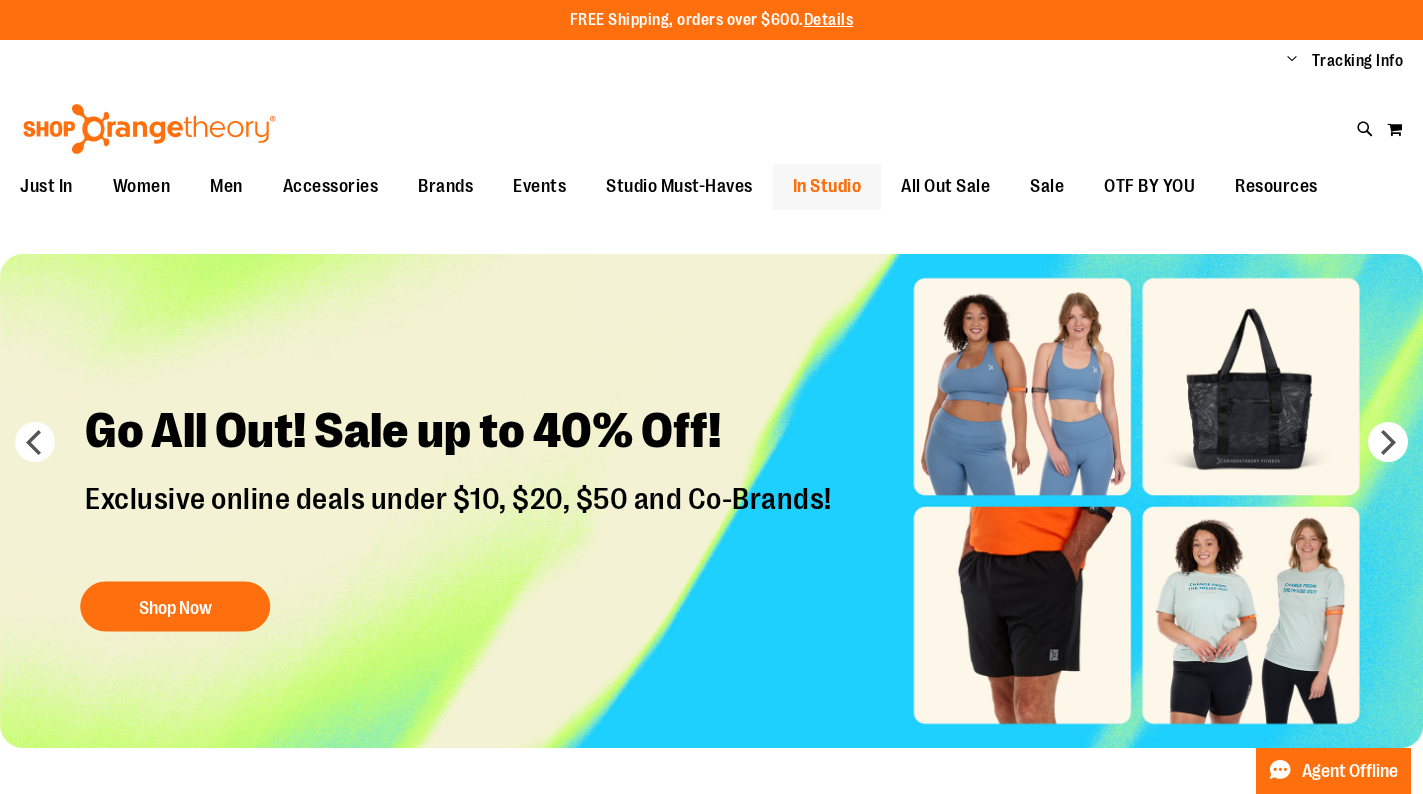 click on "In Studio" at bounding box center (827, 186) 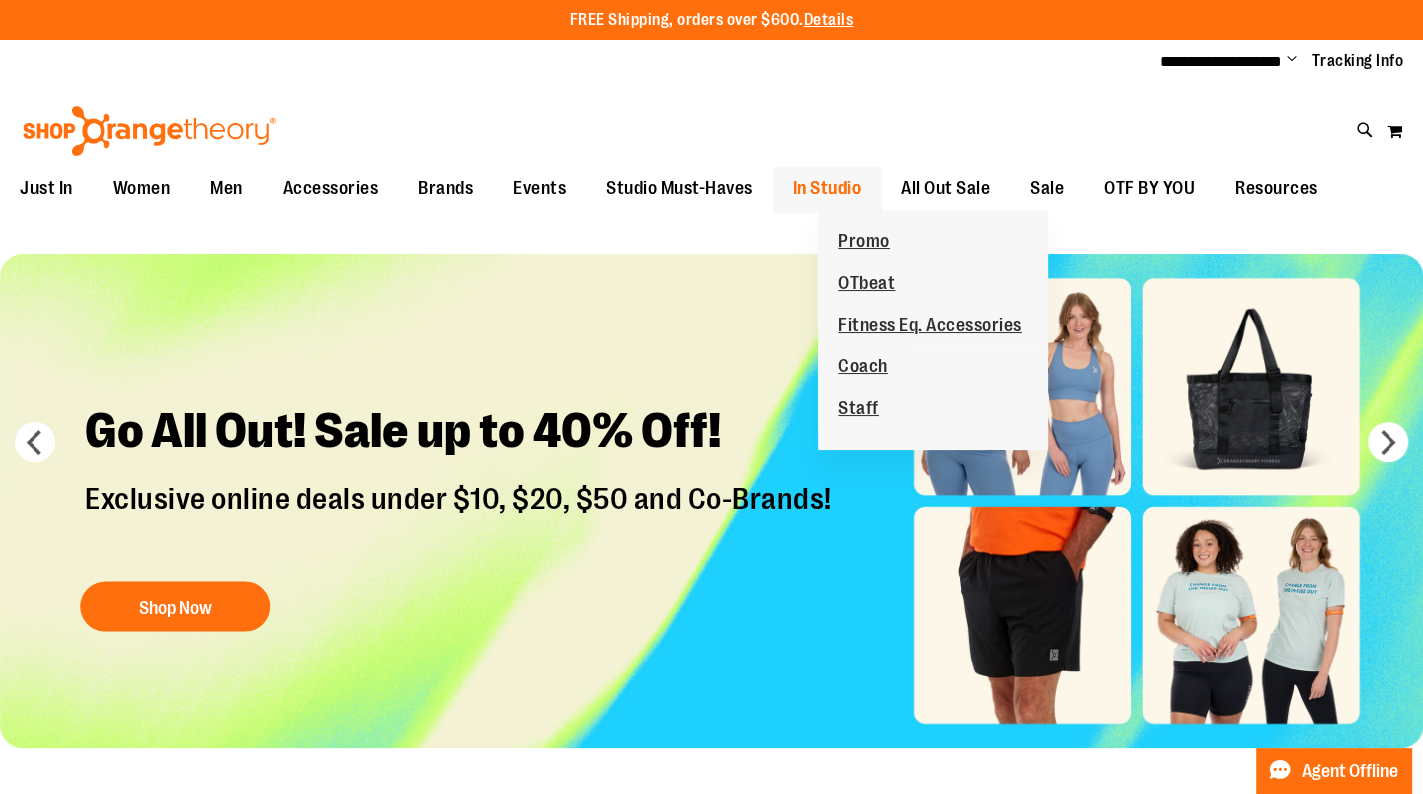 type on "**********" 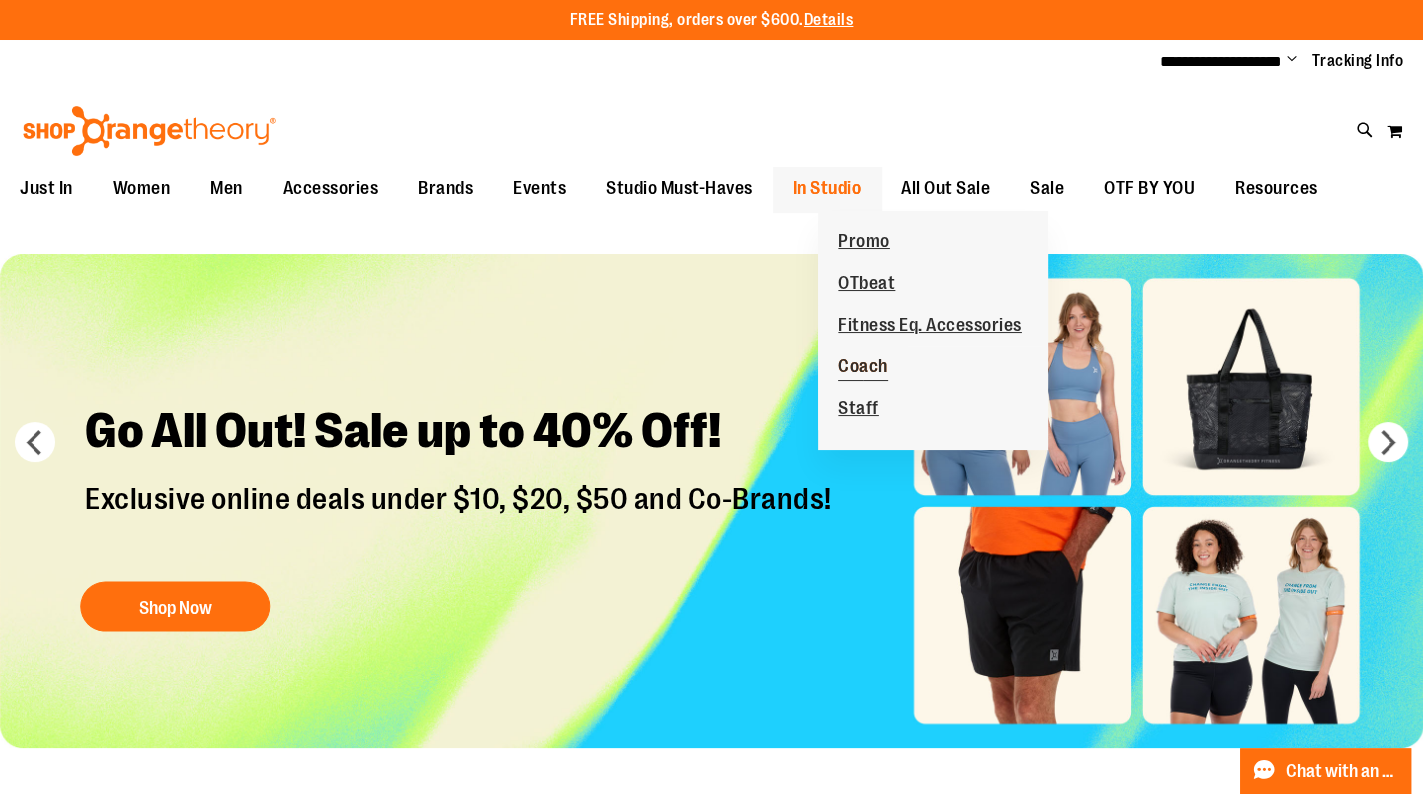 click on "Coach" at bounding box center [863, 368] 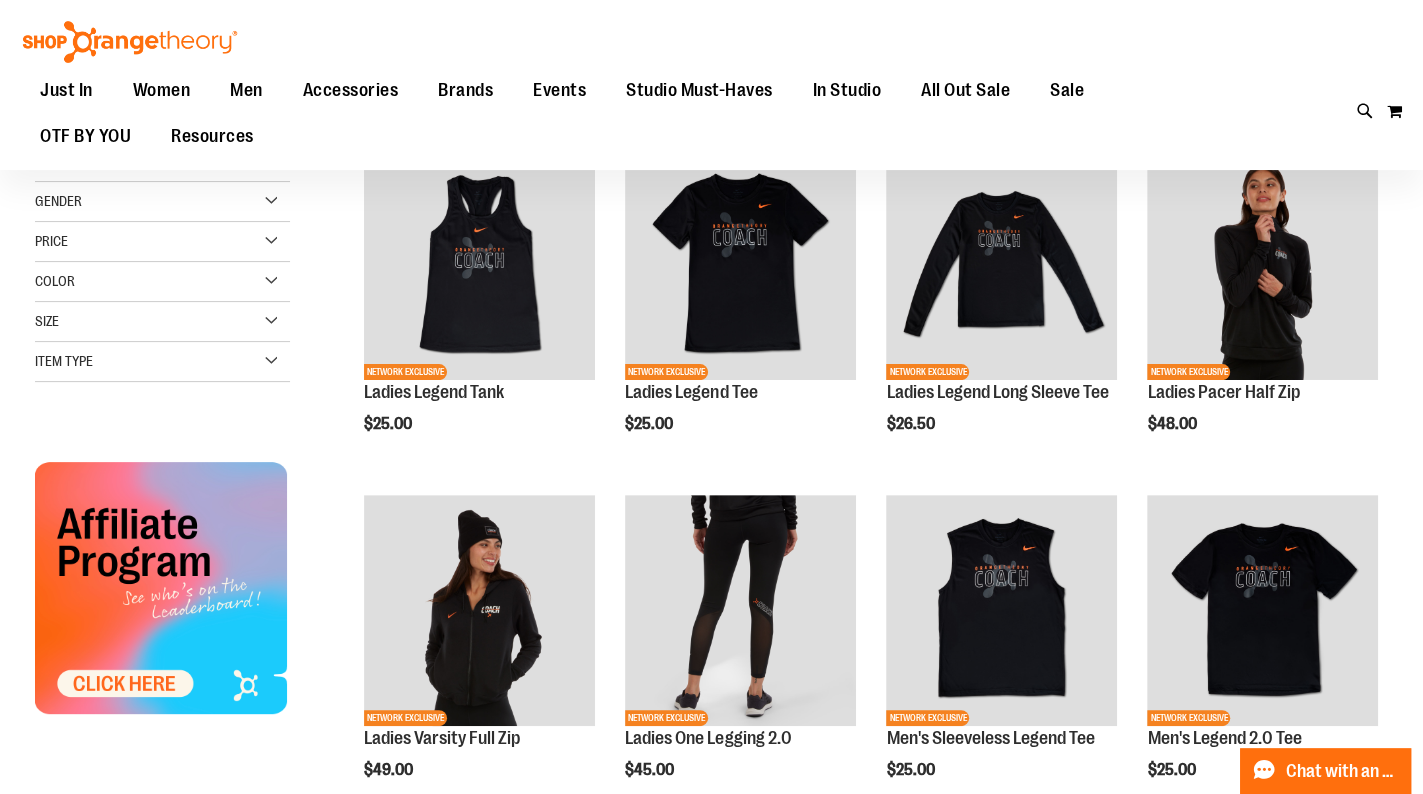 scroll, scrollTop: 296, scrollLeft: 0, axis: vertical 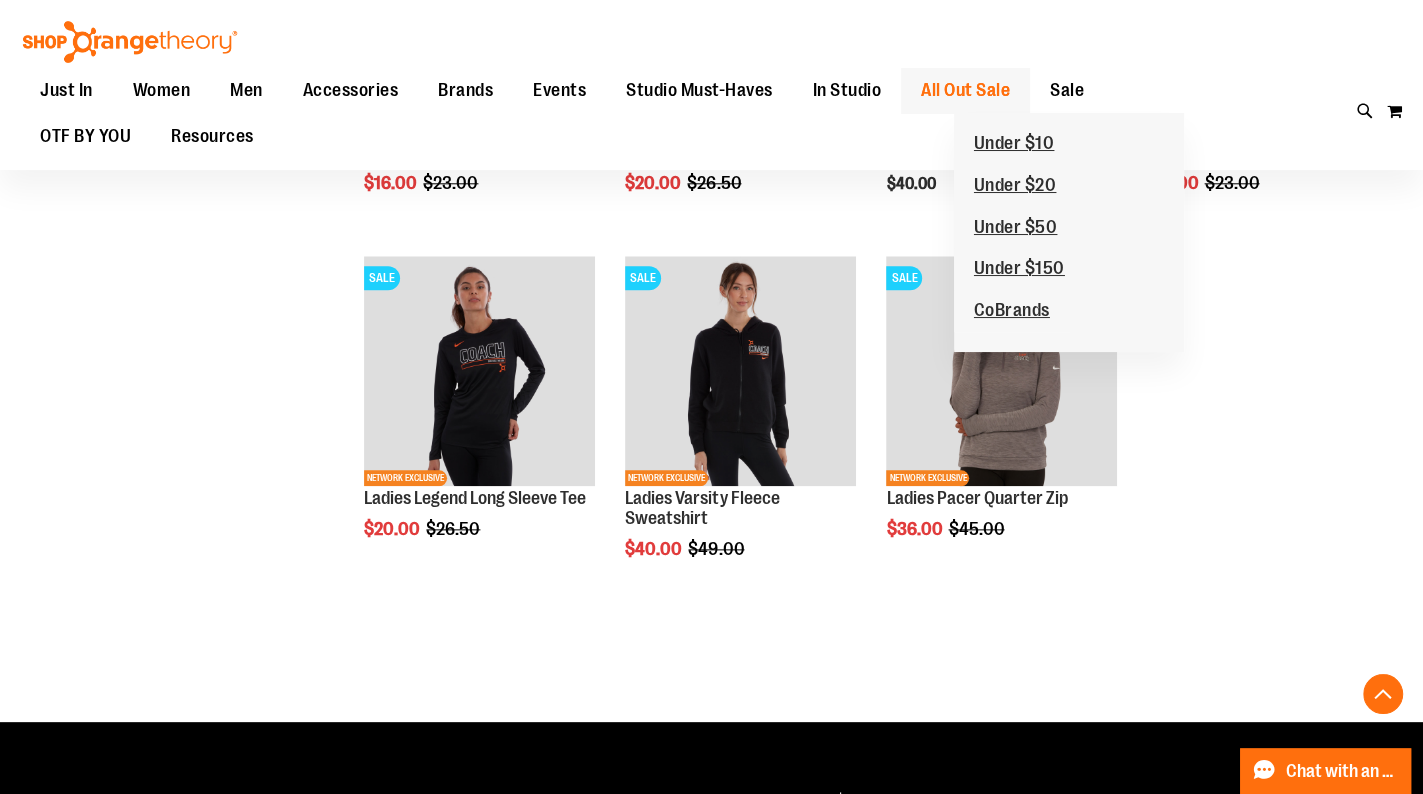 type on "**********" 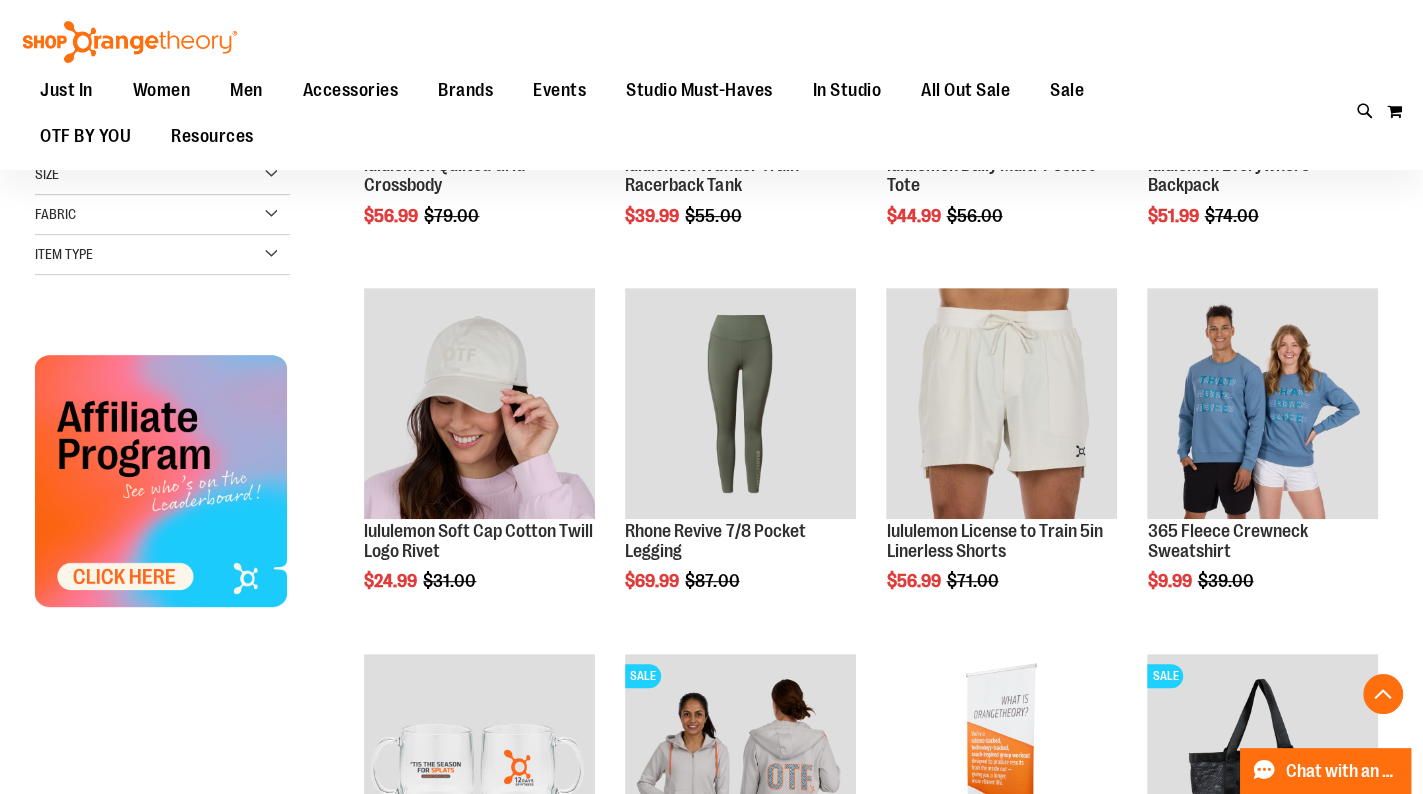 scroll, scrollTop: 519, scrollLeft: 0, axis: vertical 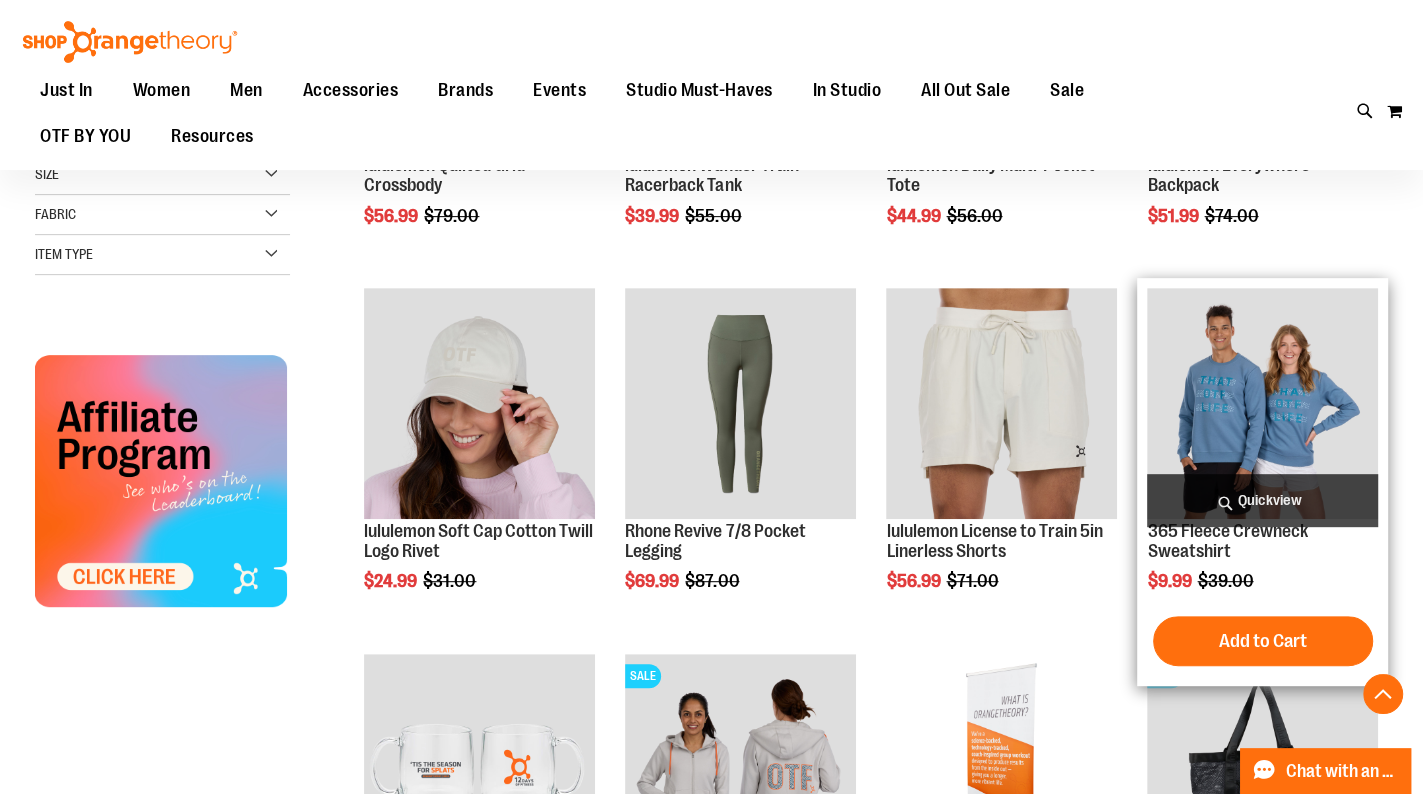 click at bounding box center [1262, 403] 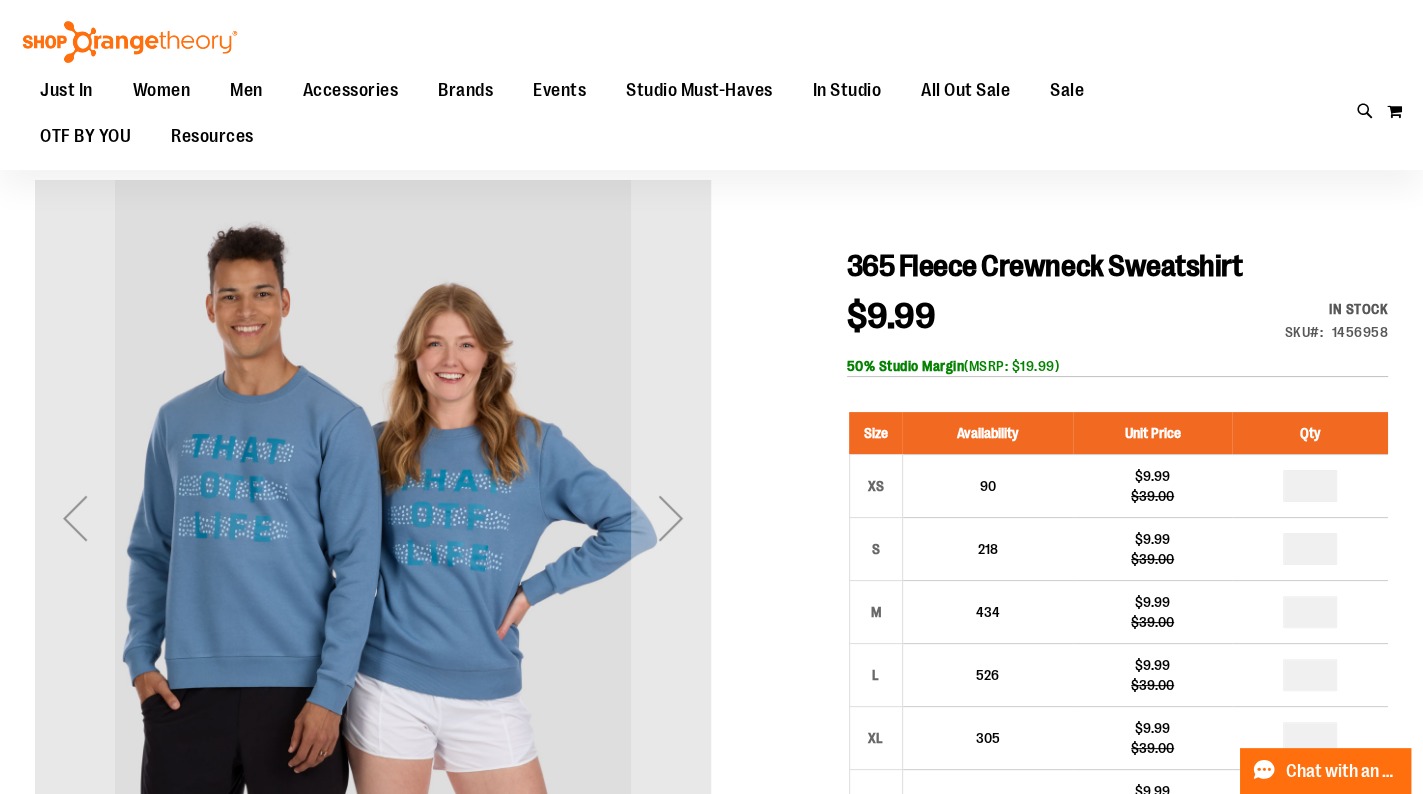 scroll, scrollTop: 144, scrollLeft: 0, axis: vertical 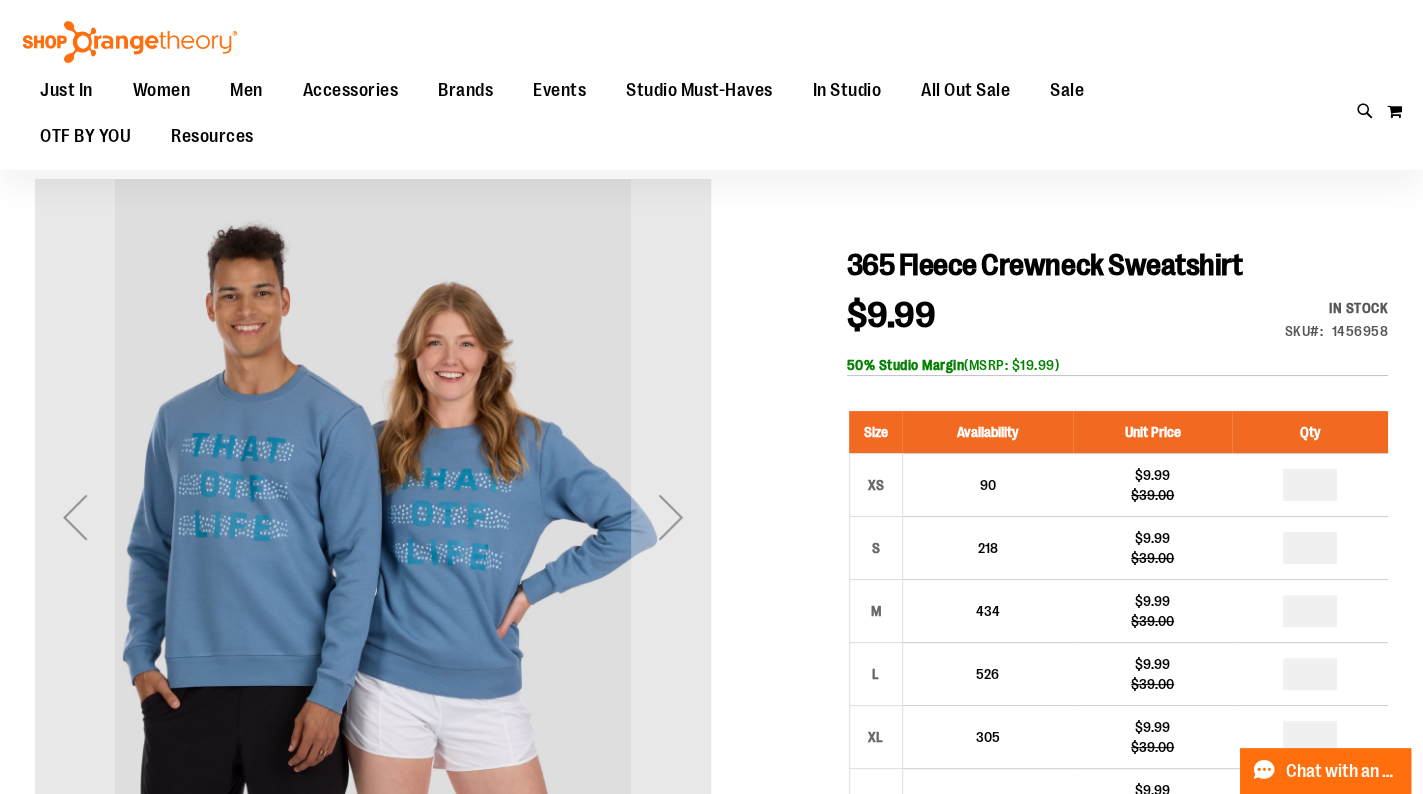type on "**********" 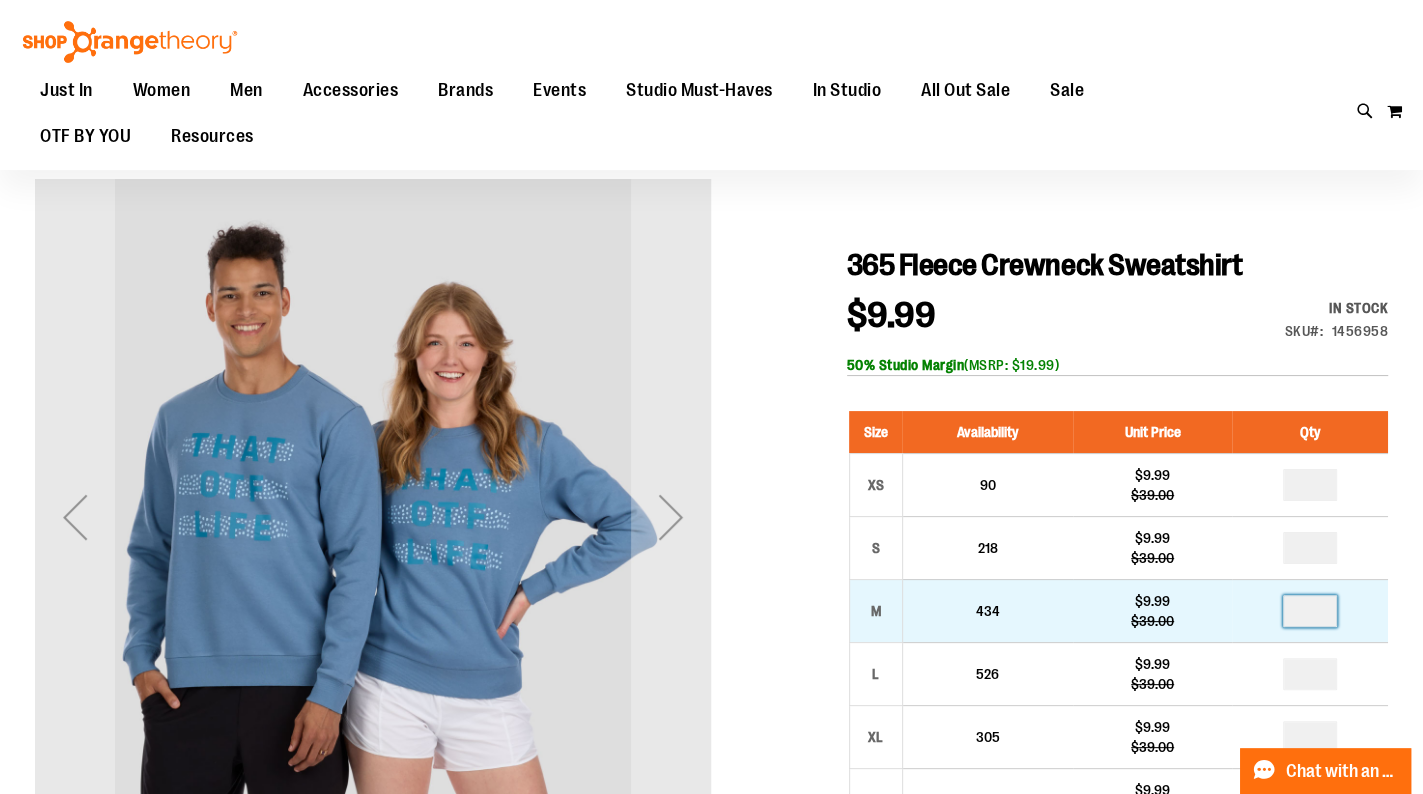 click on "*" at bounding box center [1310, 611] 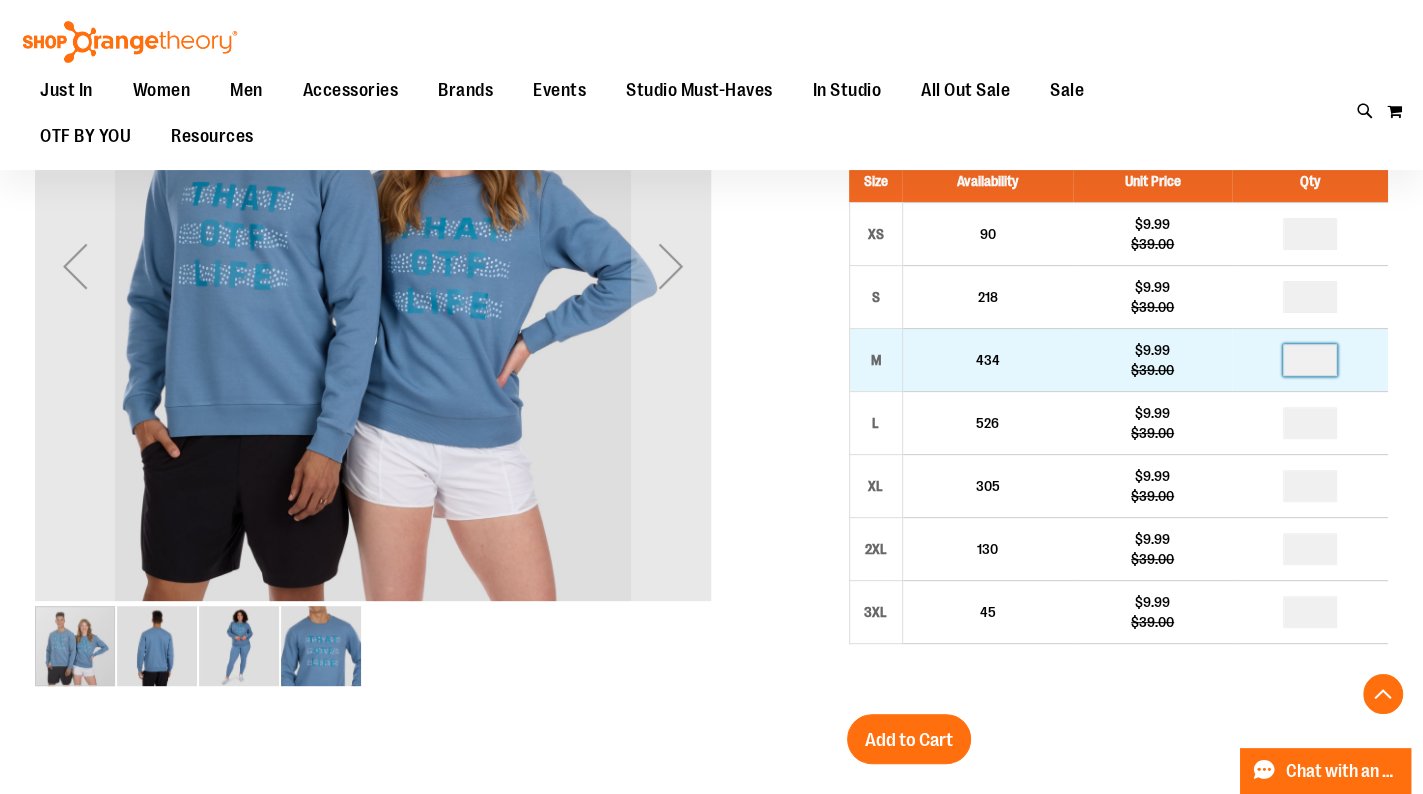 scroll, scrollTop: 401, scrollLeft: 0, axis: vertical 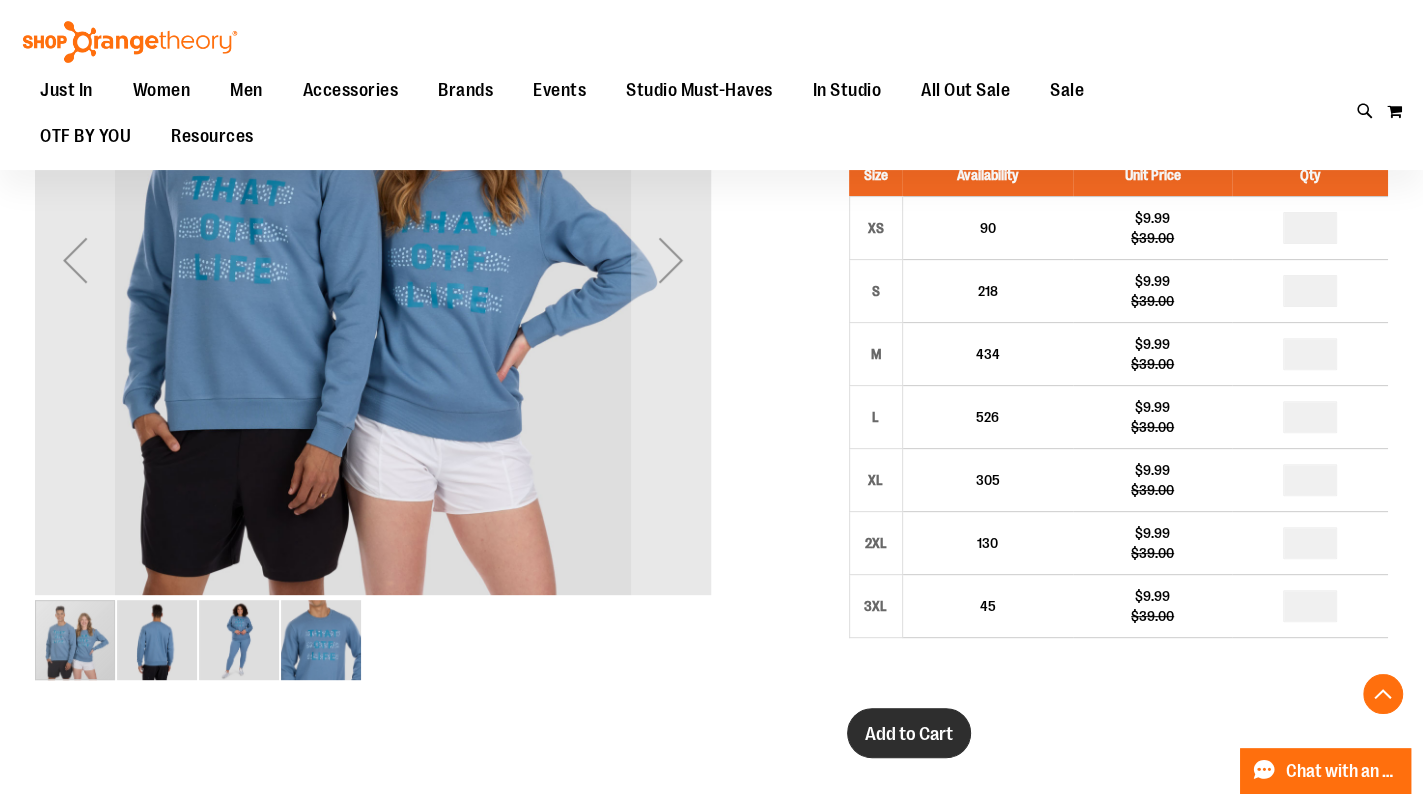 click on "Add to Cart" at bounding box center [909, 734] 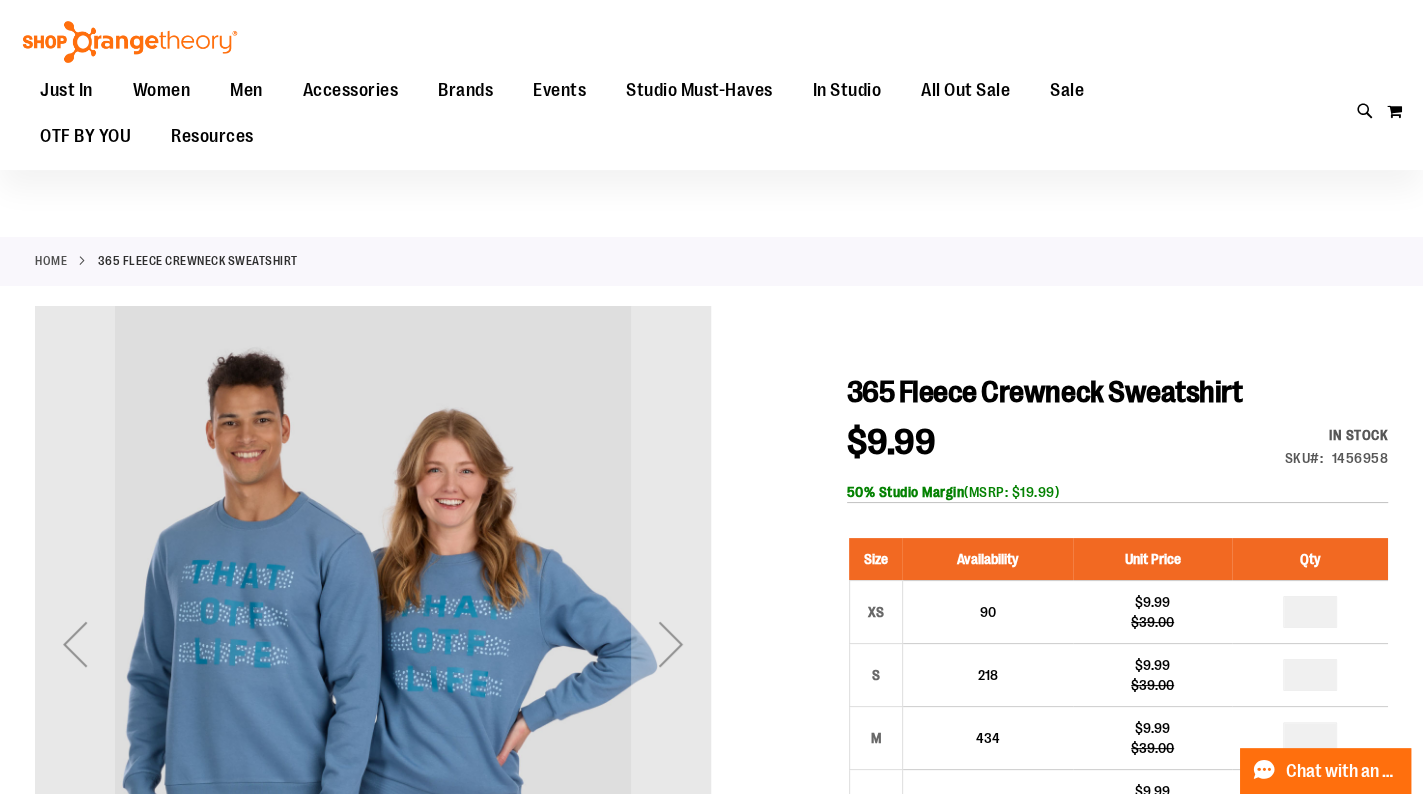 scroll, scrollTop: 0, scrollLeft: 0, axis: both 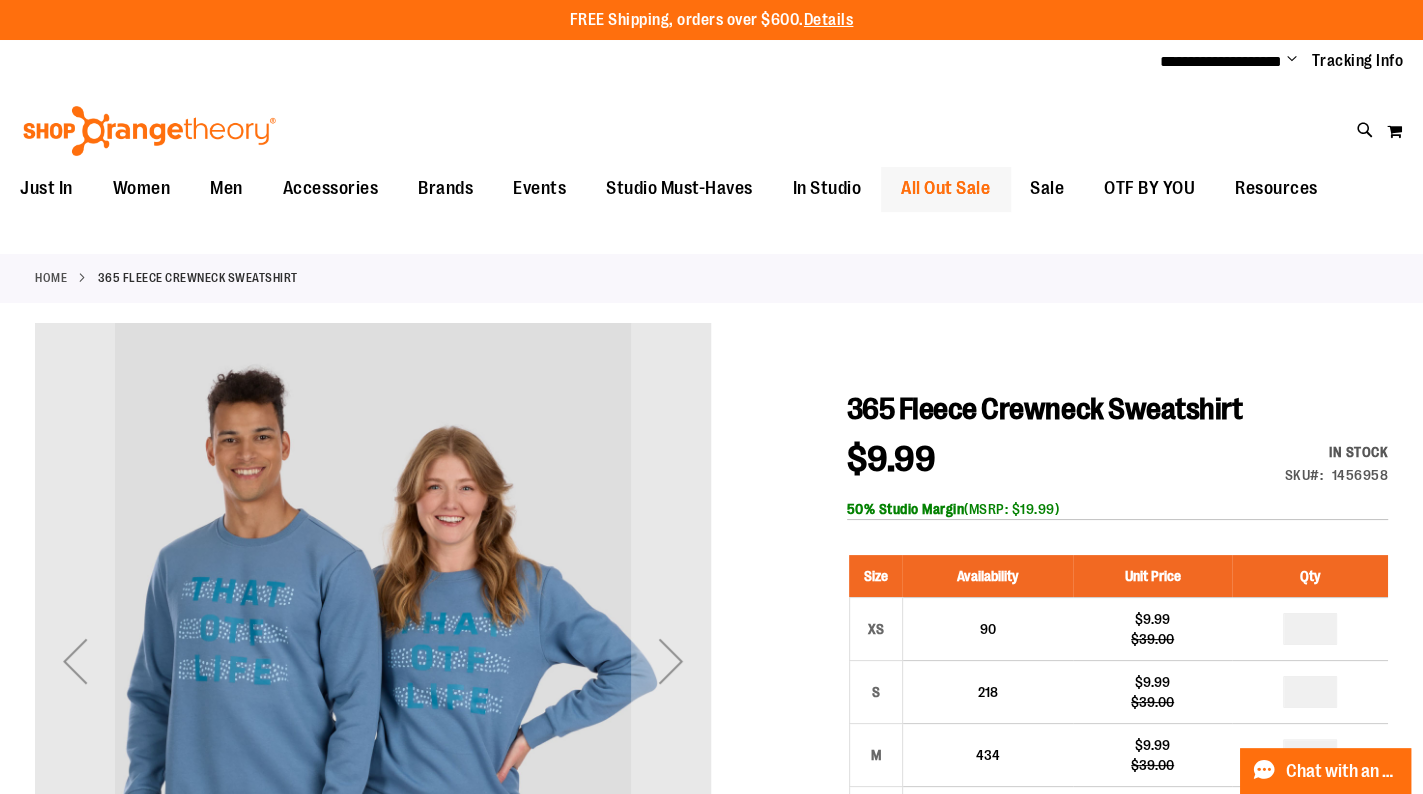 click on "All Out Sale" at bounding box center (945, 188) 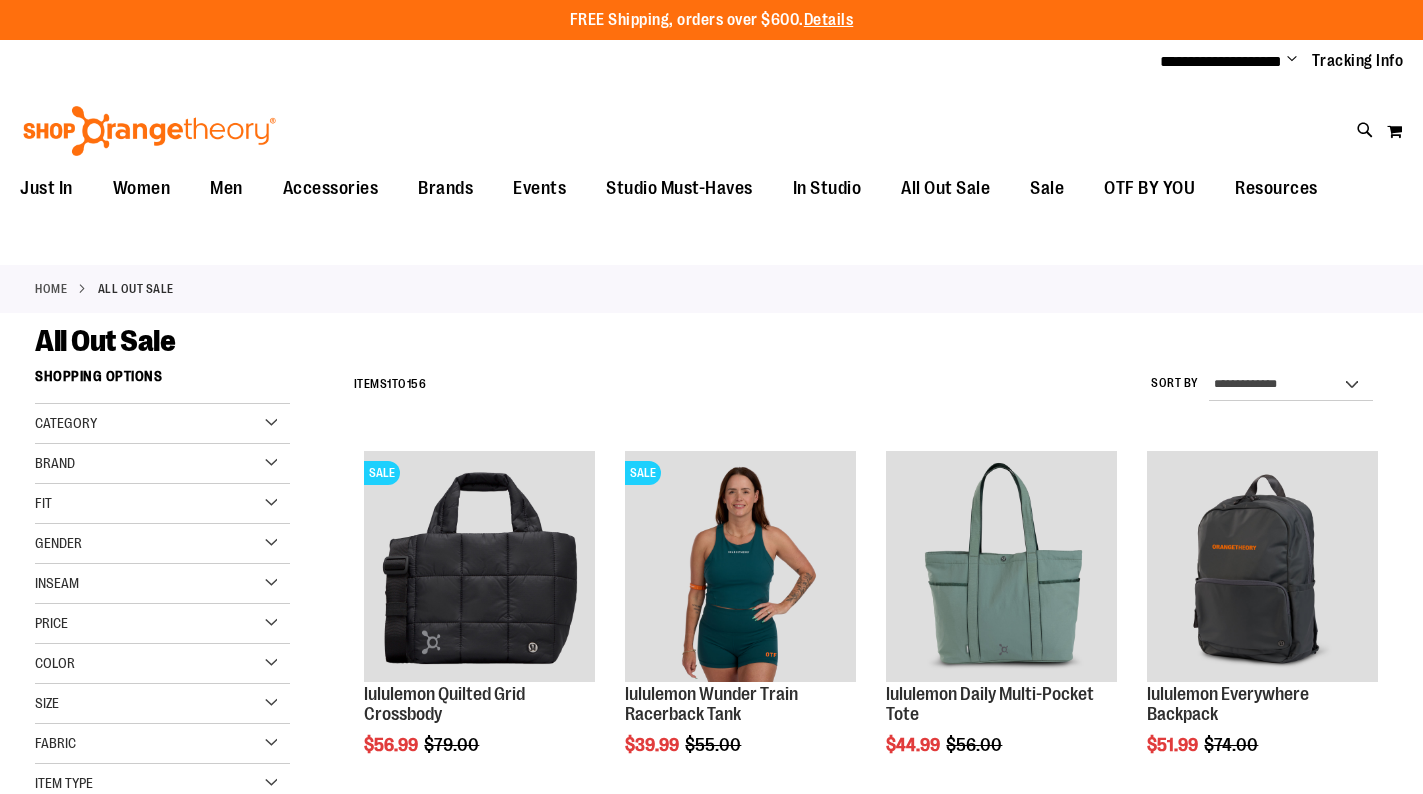scroll, scrollTop: 0, scrollLeft: 0, axis: both 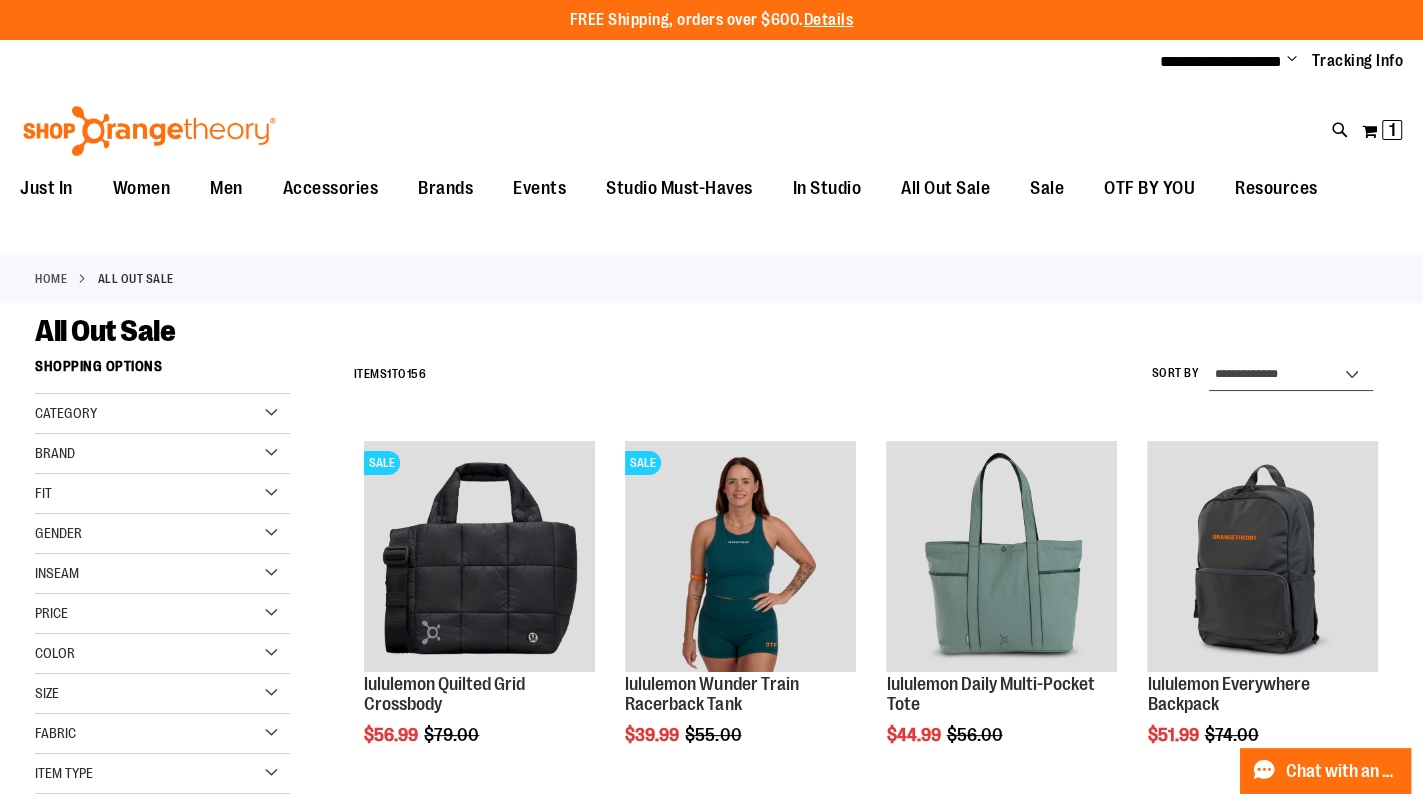 click on "**********" at bounding box center [1291, 375] 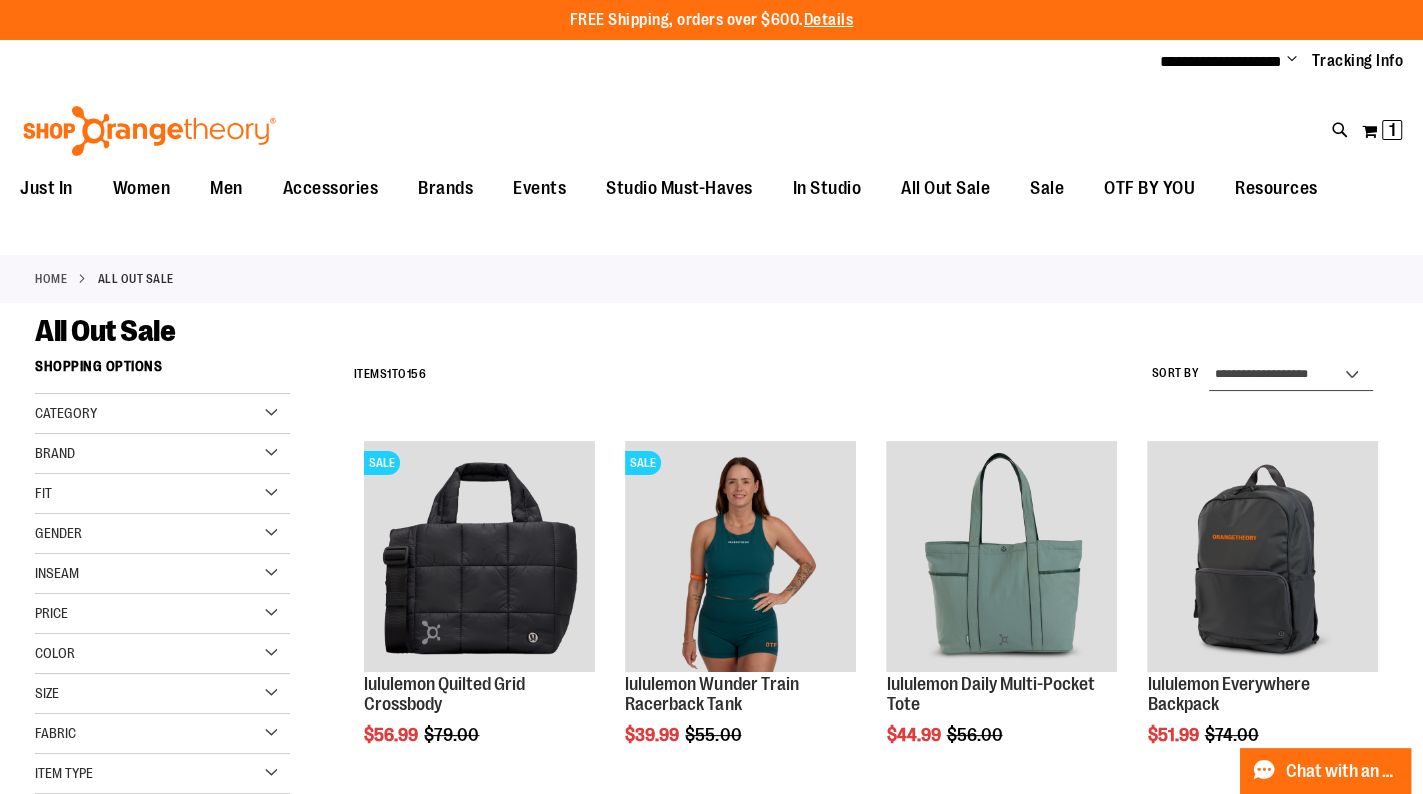 click on "**********" at bounding box center [1291, 375] 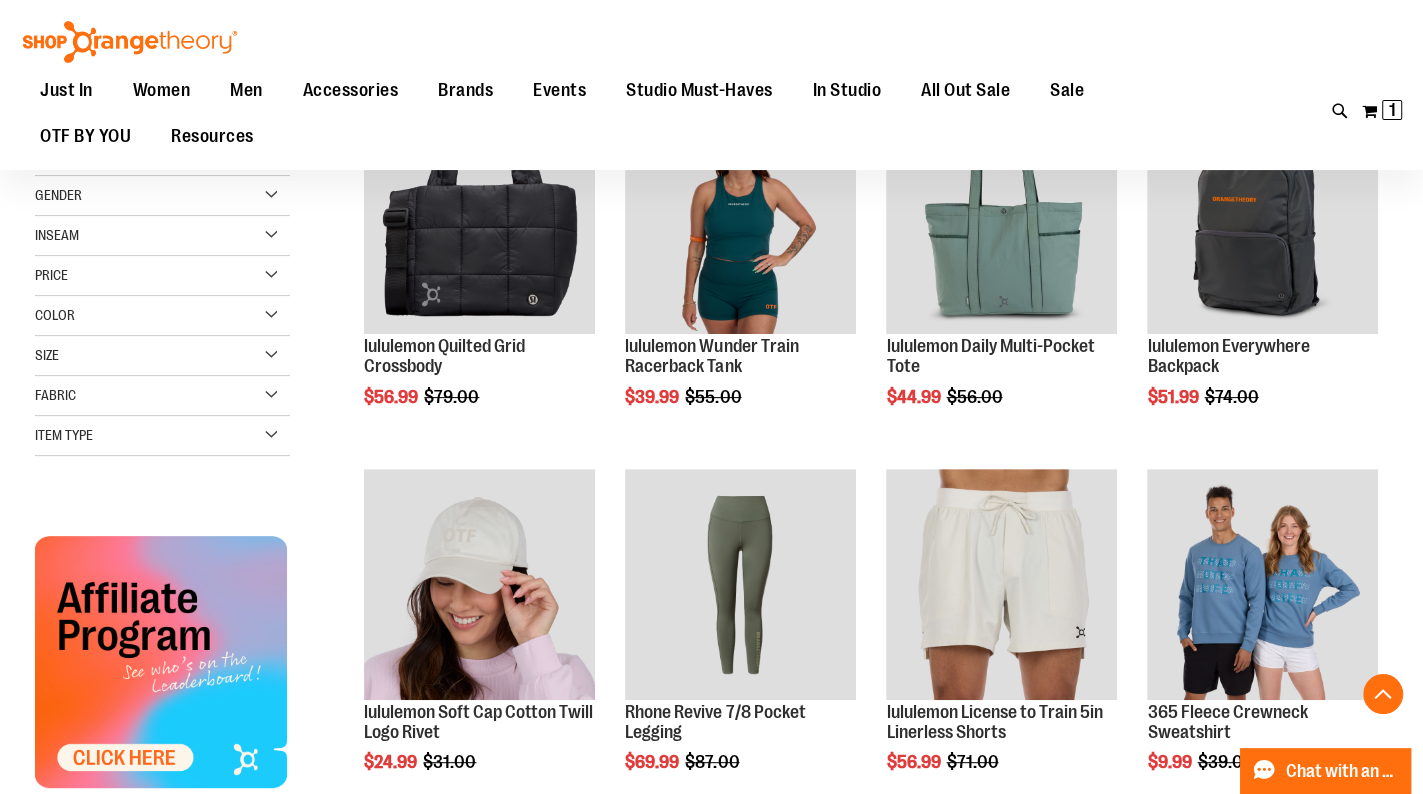 scroll, scrollTop: 350, scrollLeft: 0, axis: vertical 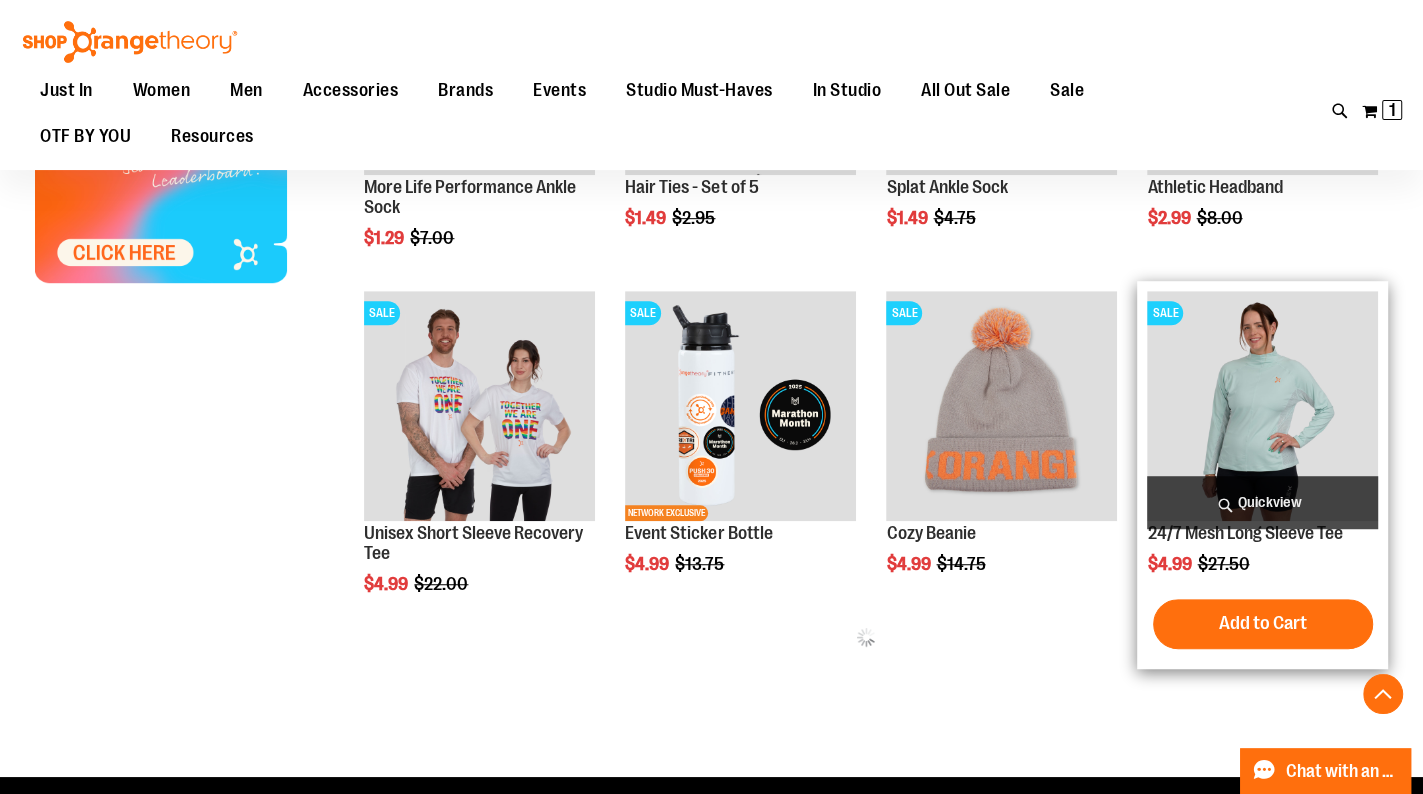 click at bounding box center (1262, 406) 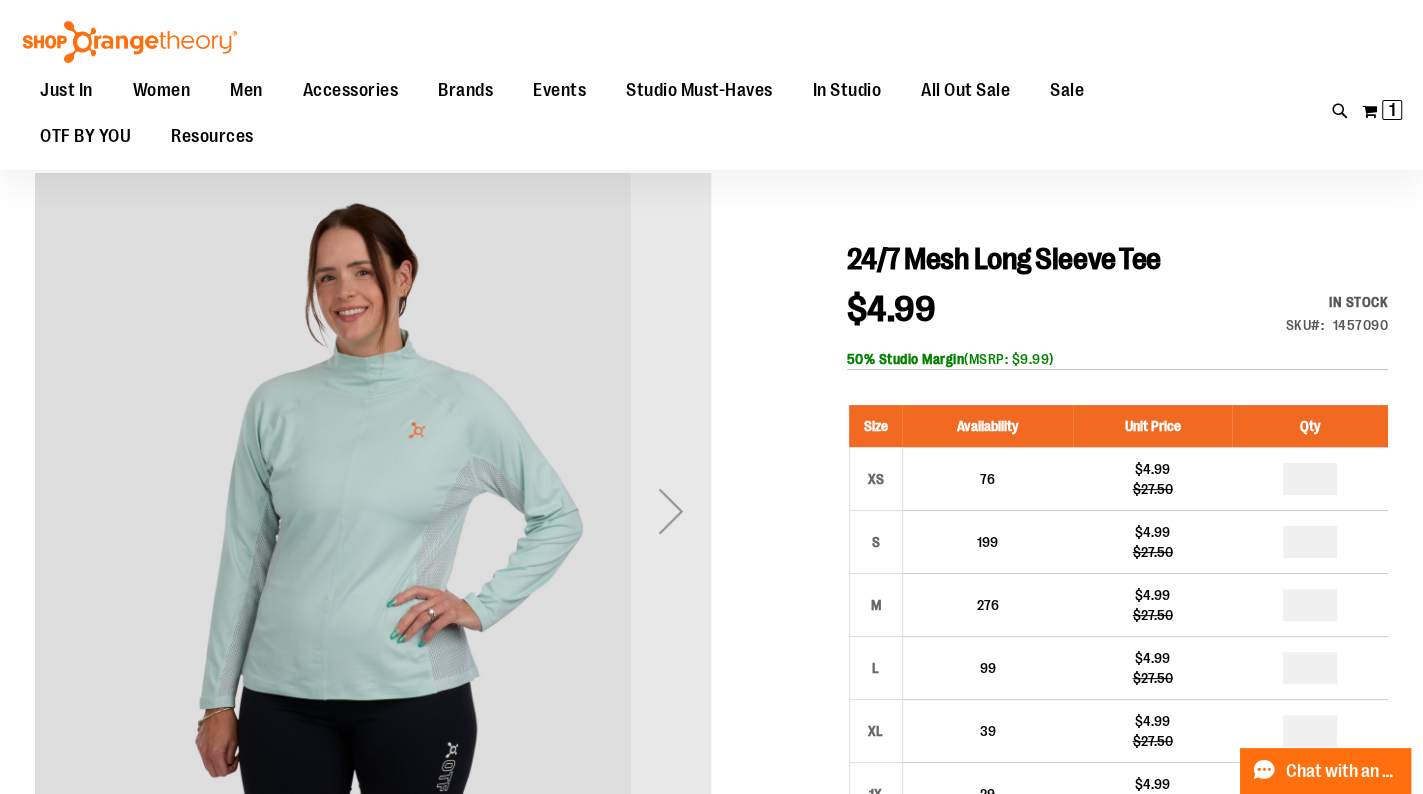 scroll, scrollTop: 280, scrollLeft: 0, axis: vertical 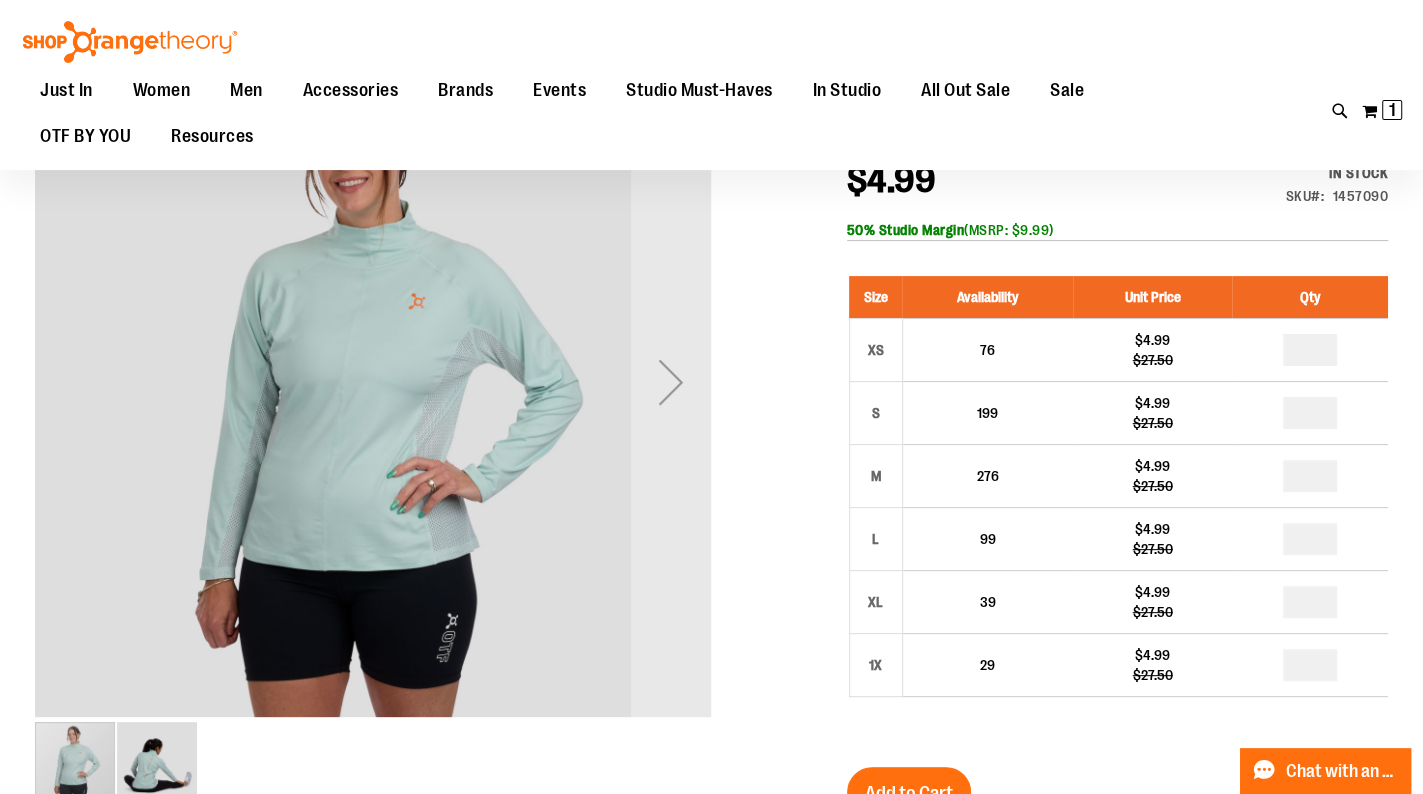 type on "**********" 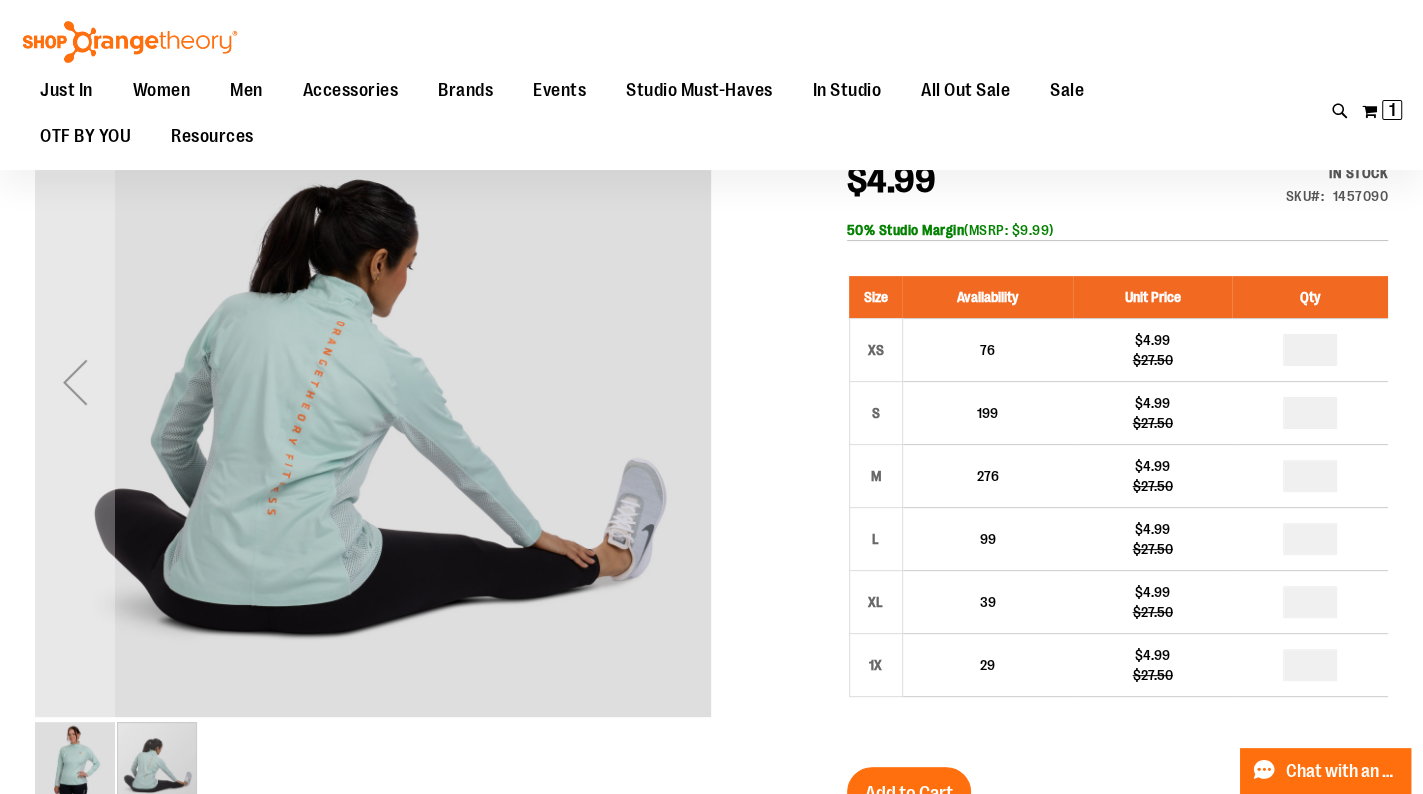 click at bounding box center (75, 762) 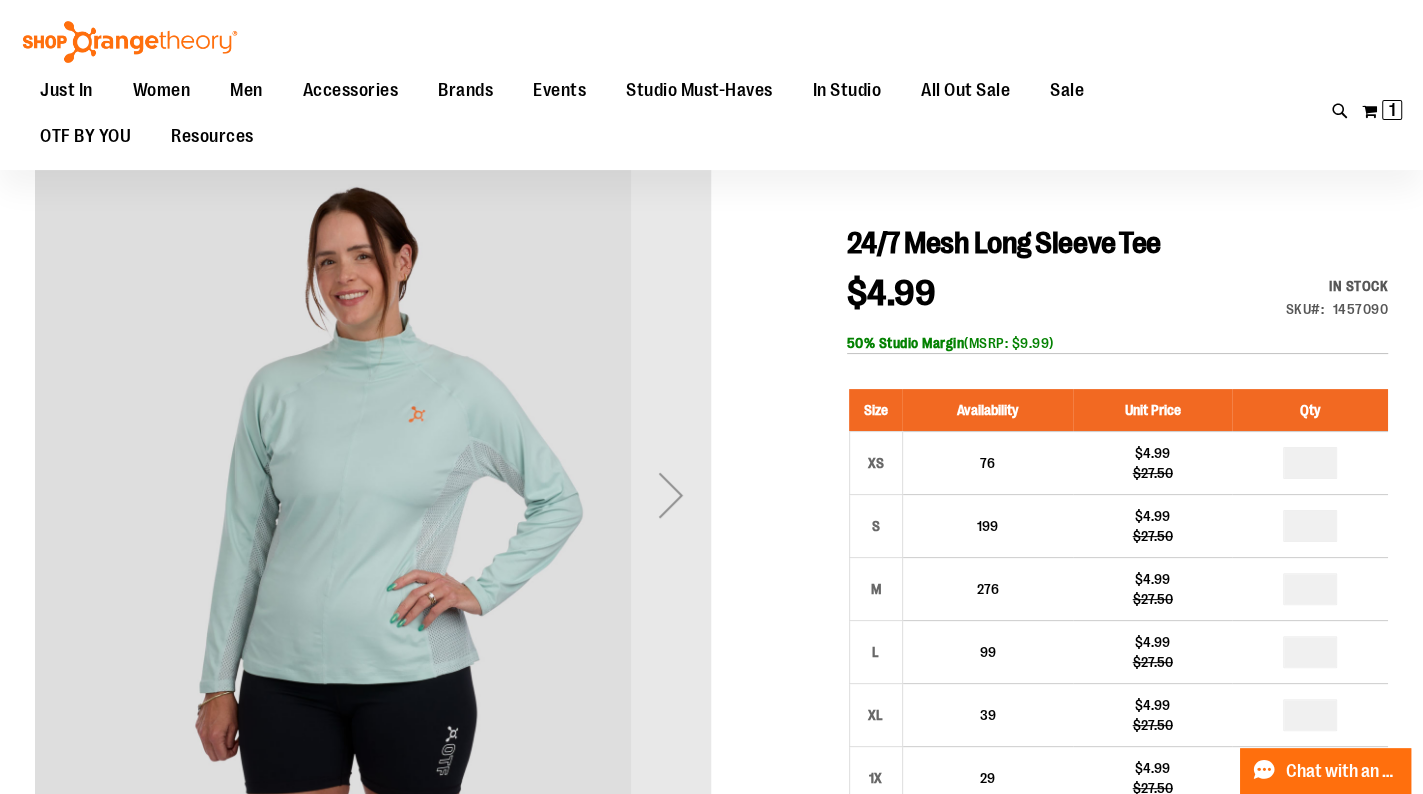 scroll, scrollTop: 168, scrollLeft: 0, axis: vertical 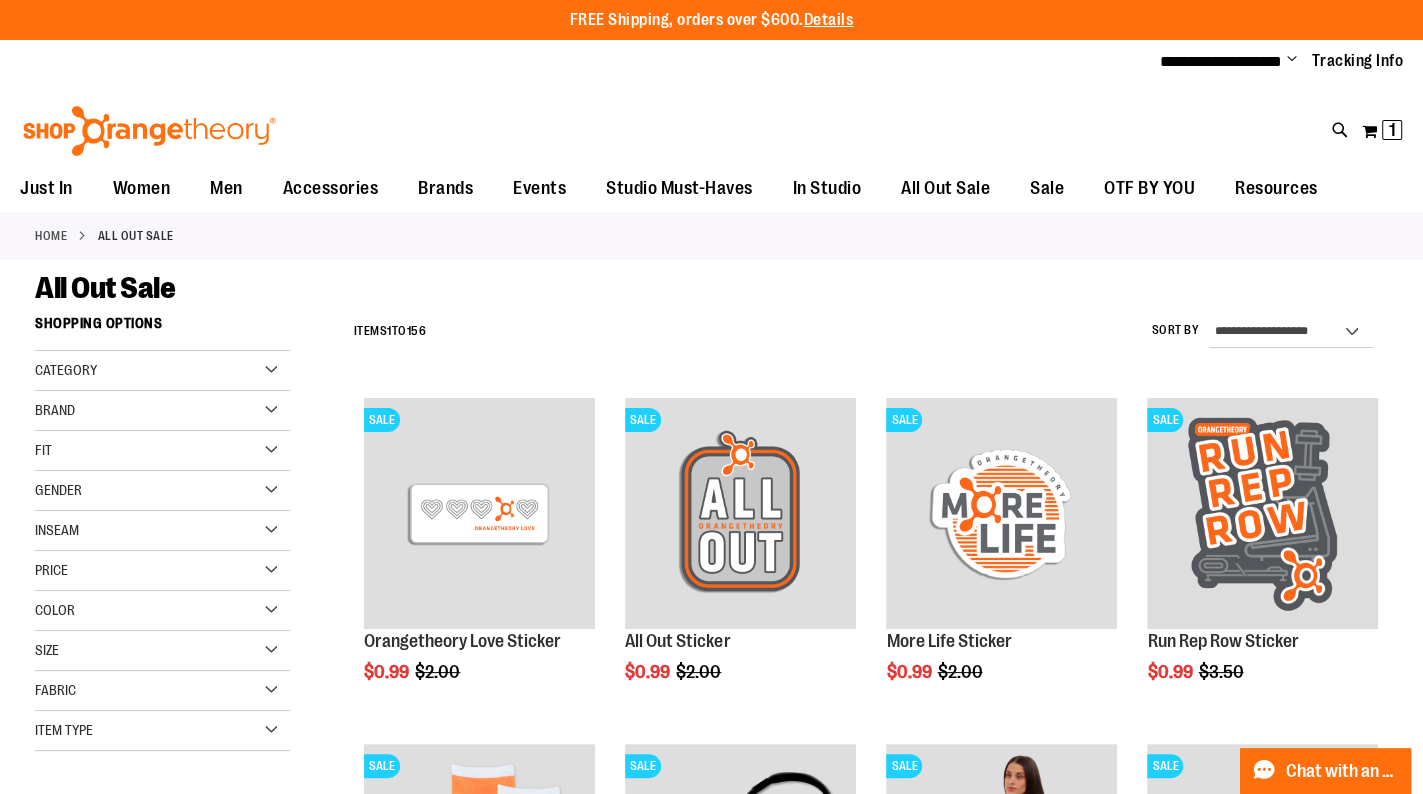 type on "**********" 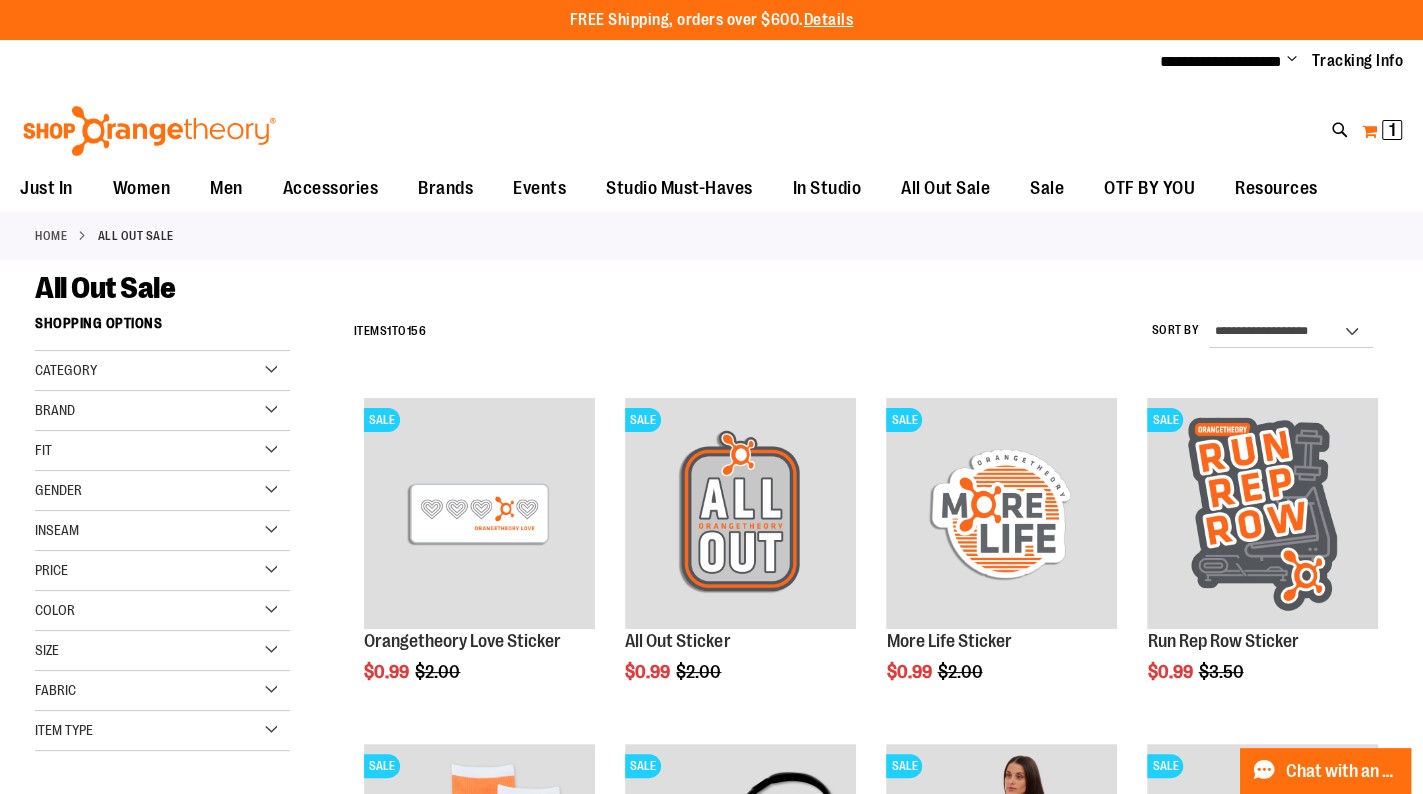 click on "My Cart
1
1
items" at bounding box center [1382, 131] 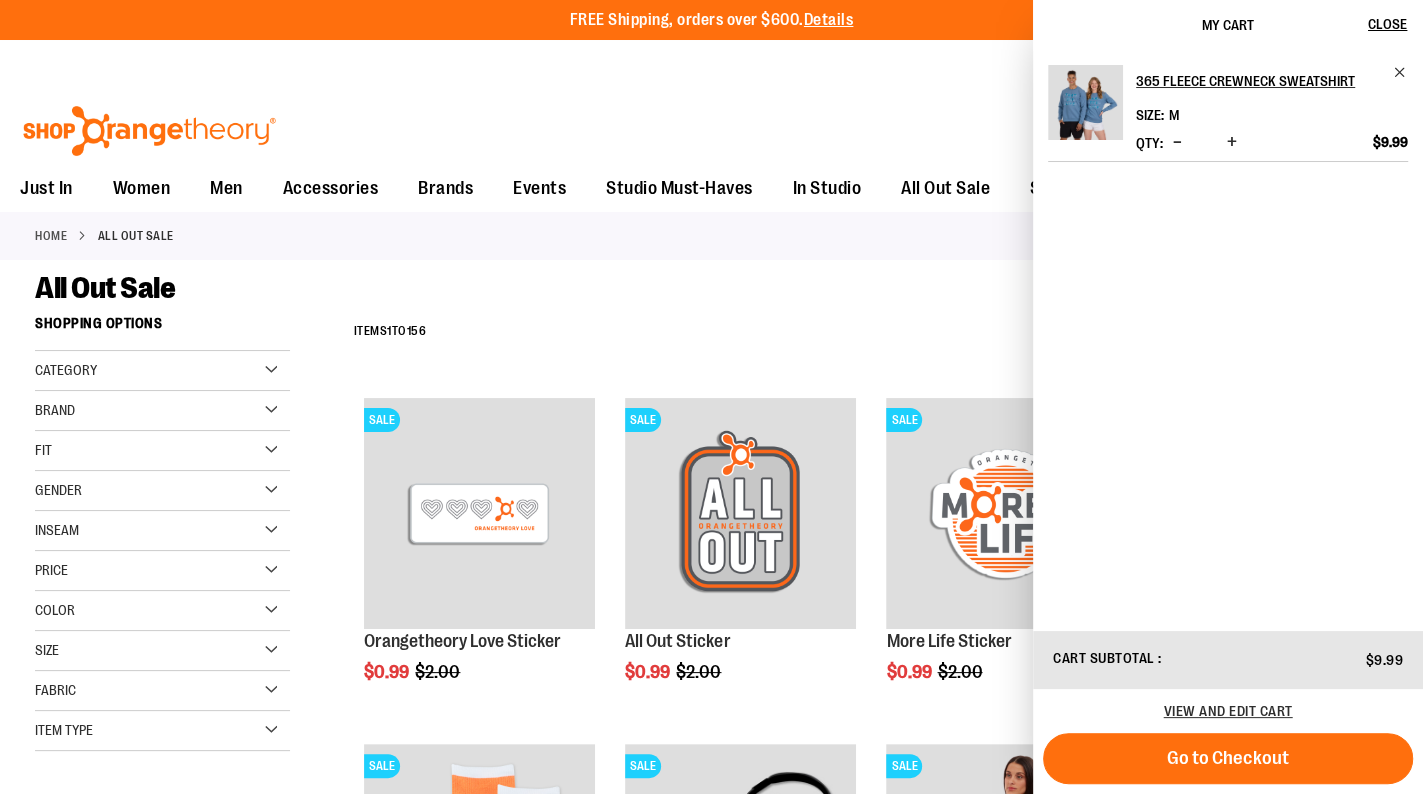 click at bounding box center (1177, 142) 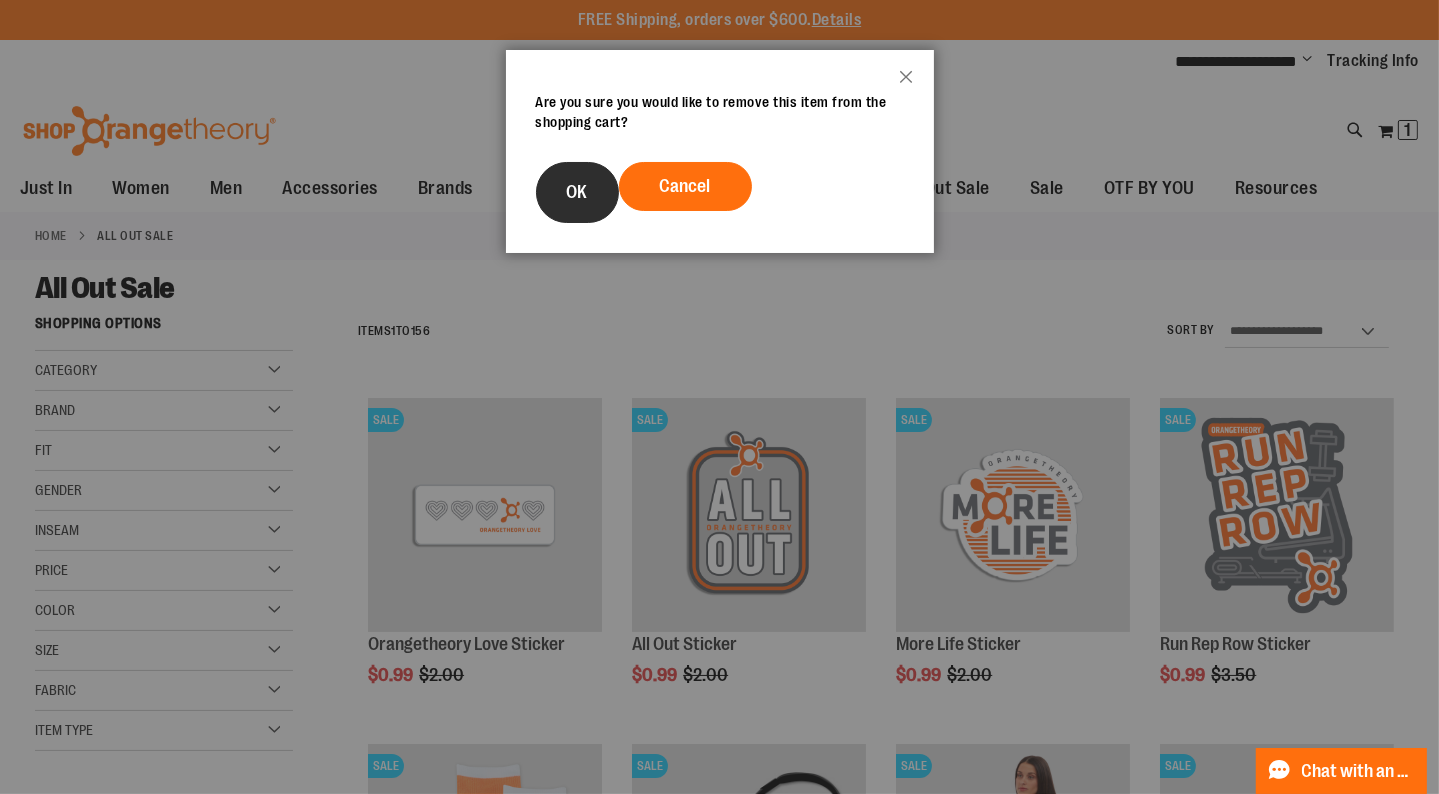 click on "OK" at bounding box center (577, 192) 